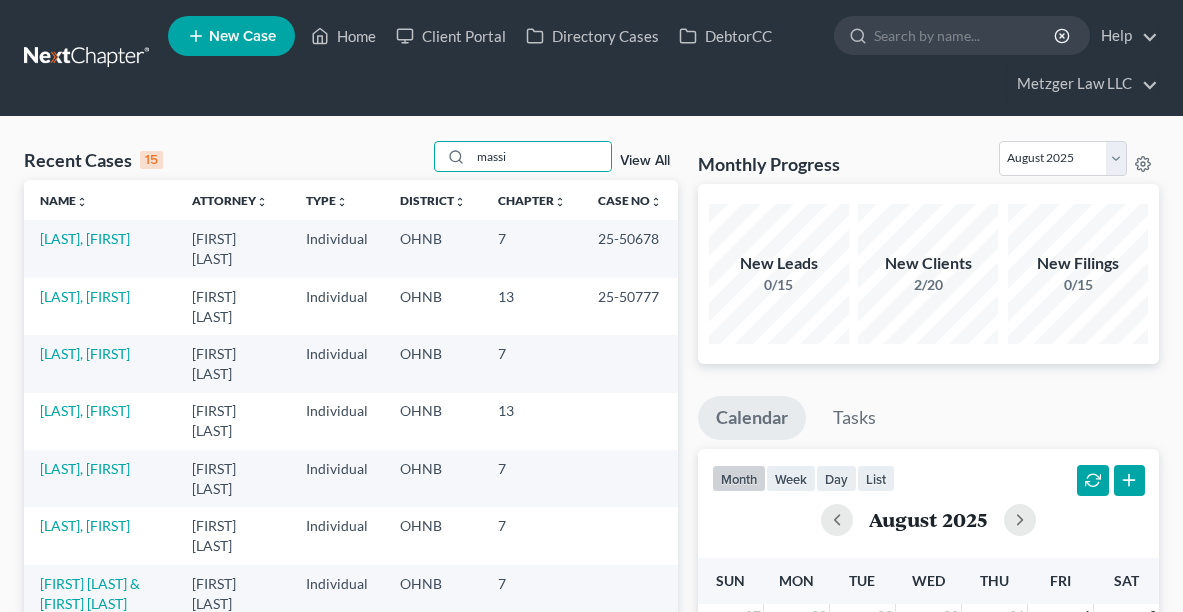 scroll, scrollTop: 0, scrollLeft: 0, axis: both 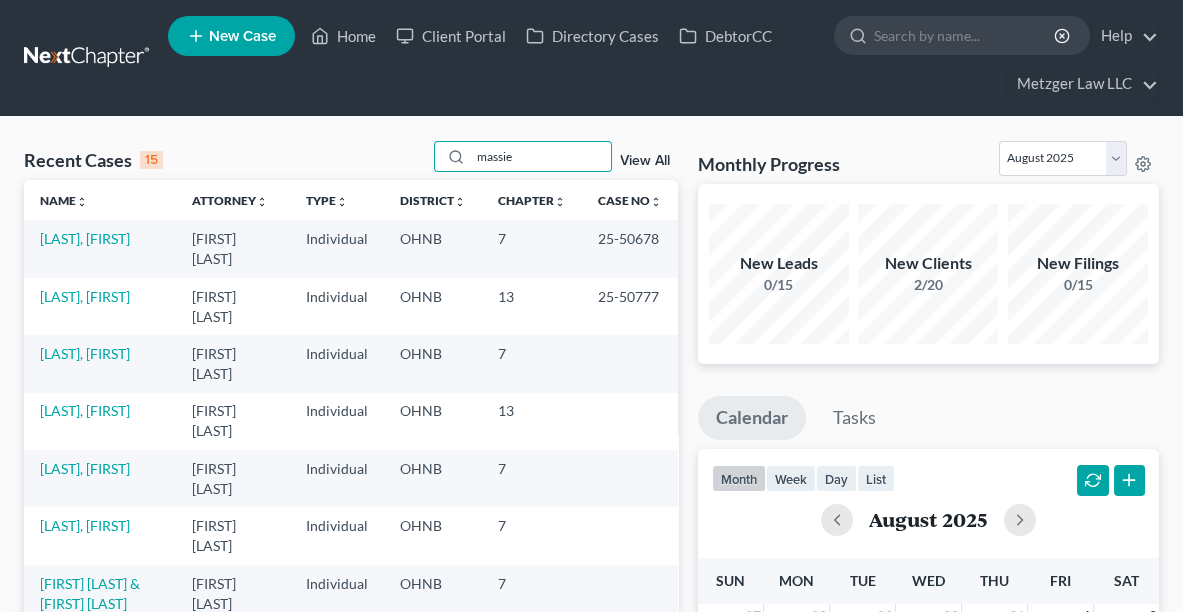 type on "massie" 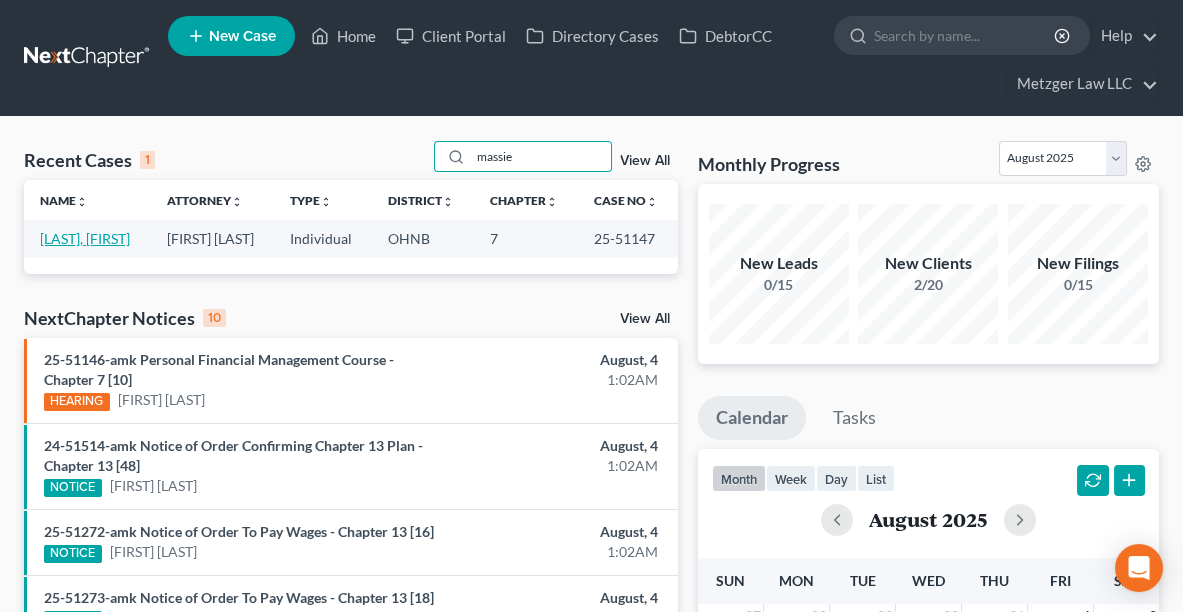 click on "[LAST], [FIRST]" at bounding box center (85, 238) 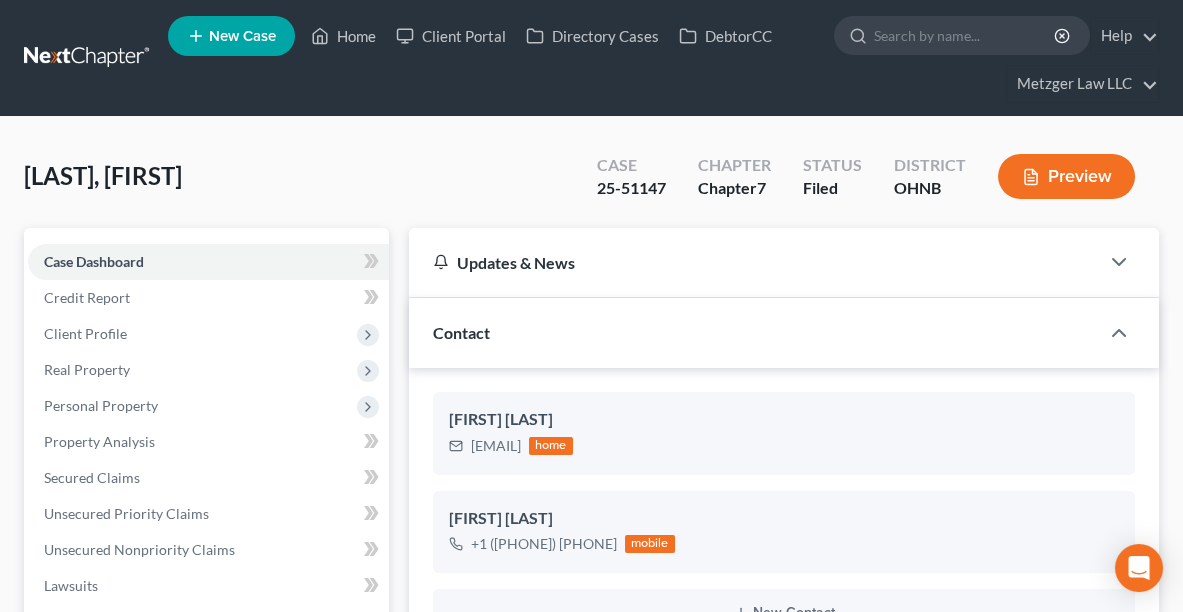 scroll, scrollTop: 668, scrollLeft: 0, axis: vertical 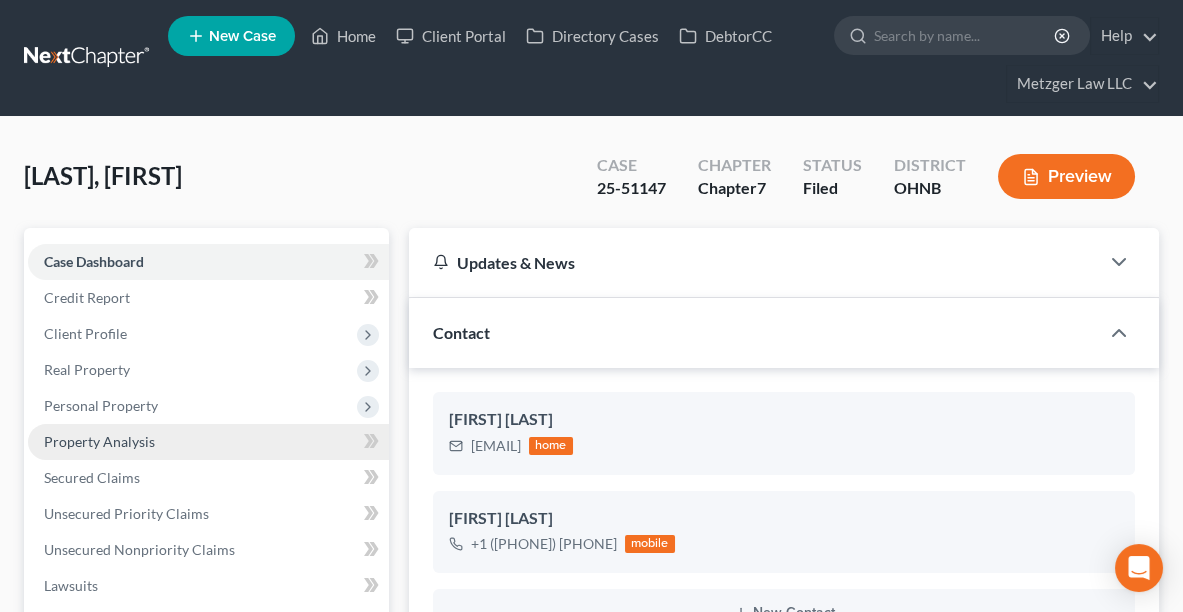 click on "Property Analysis" at bounding box center [99, 441] 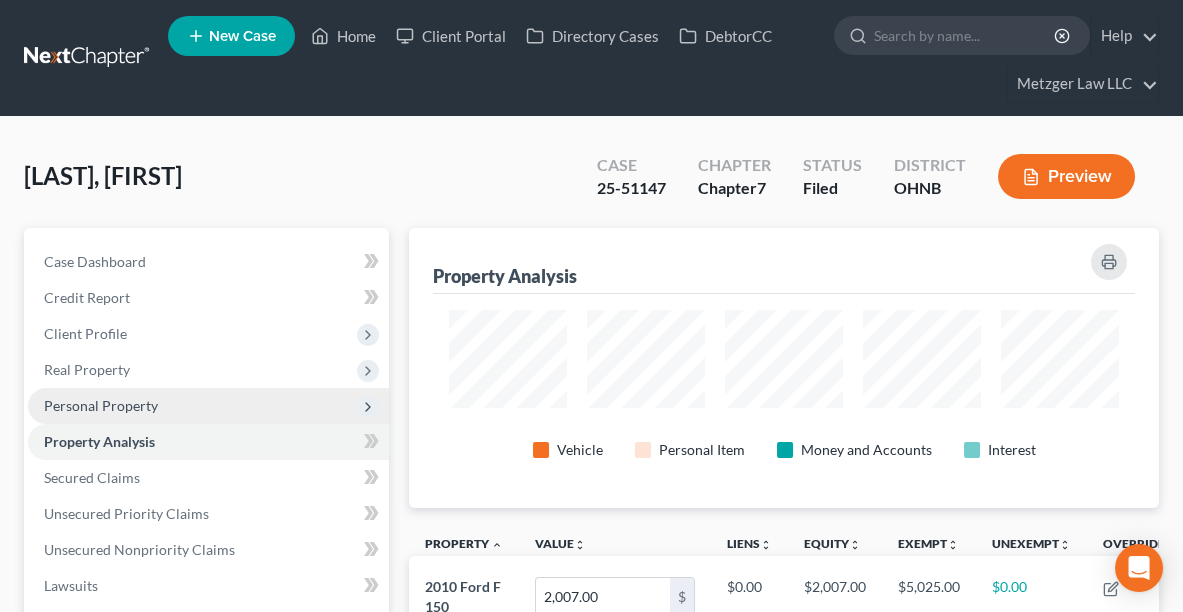 scroll, scrollTop: 999720, scrollLeft: 999250, axis: both 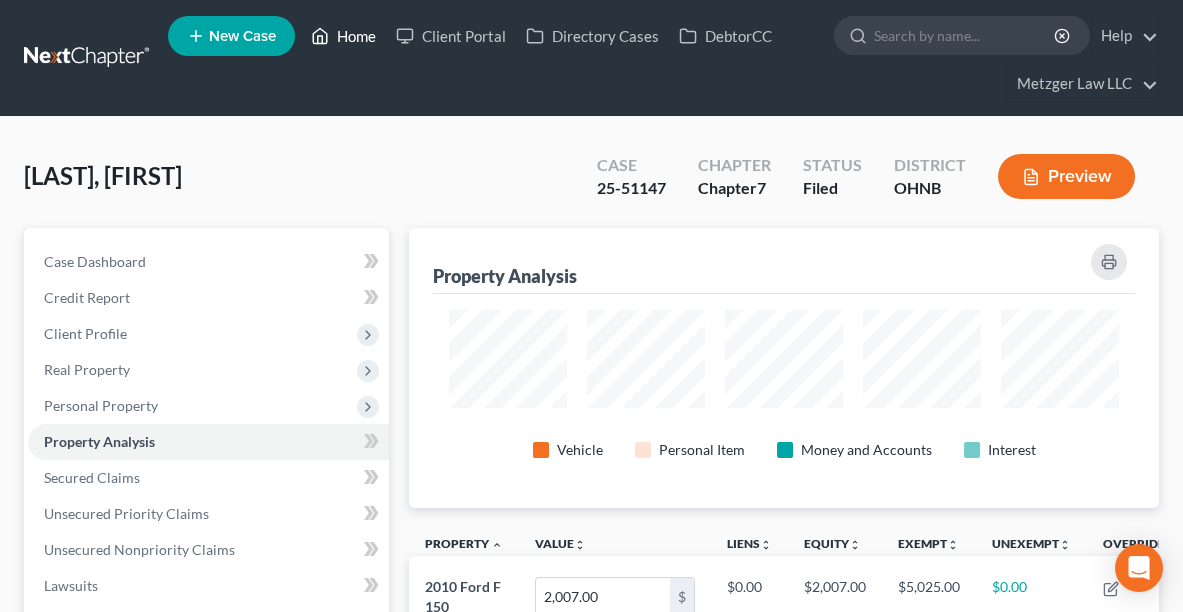 click on "Home" at bounding box center [343, 36] 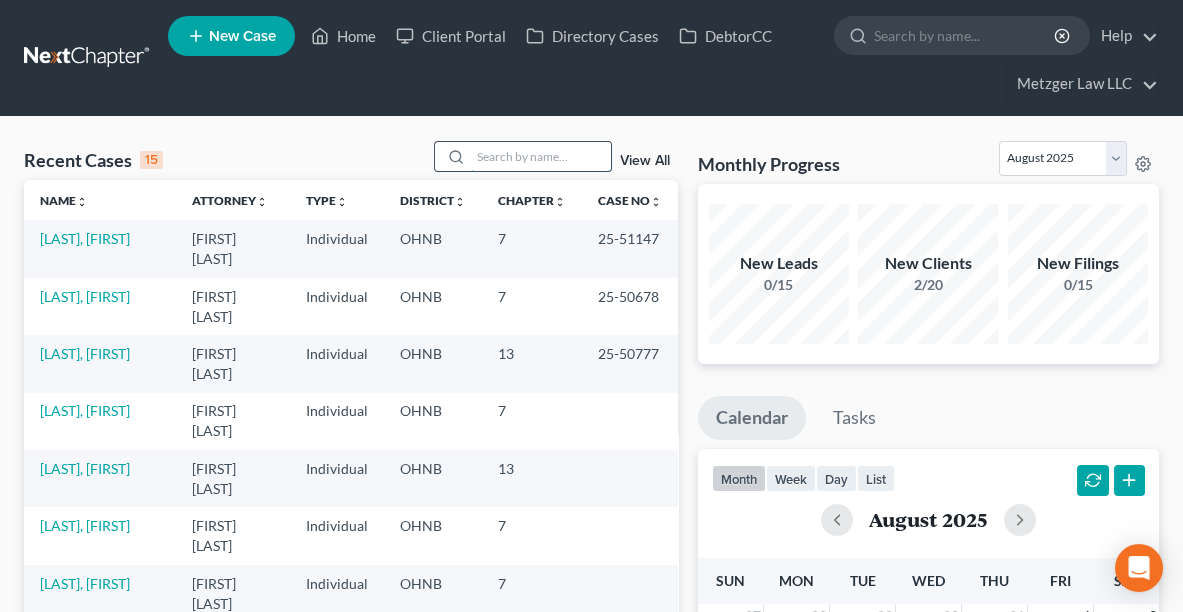 click at bounding box center (541, 156) 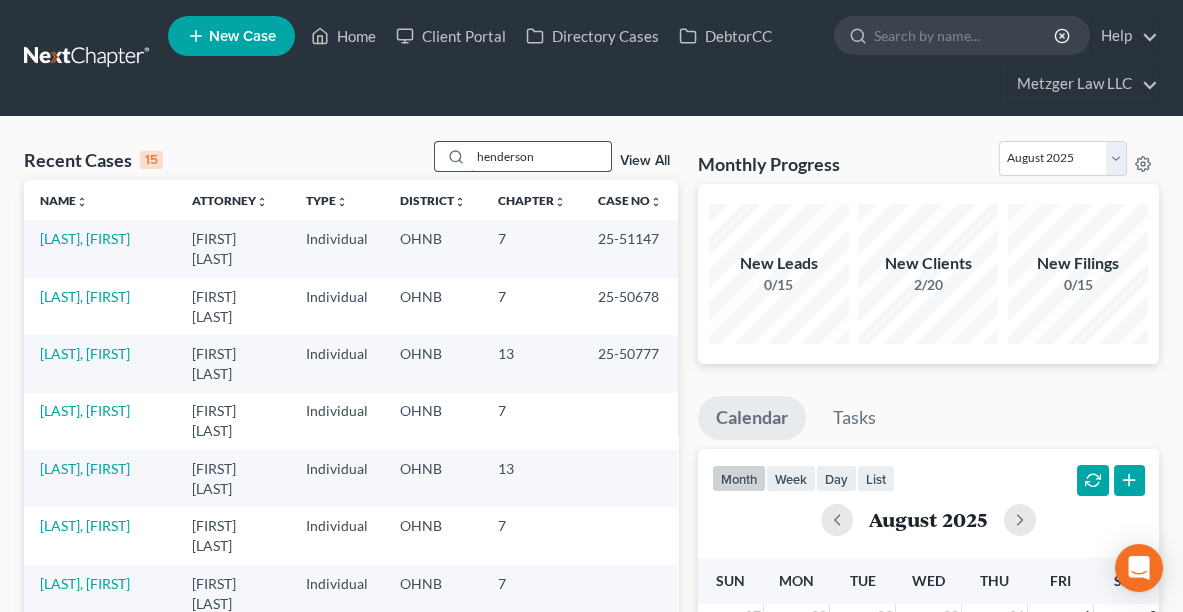 type on "henderson" 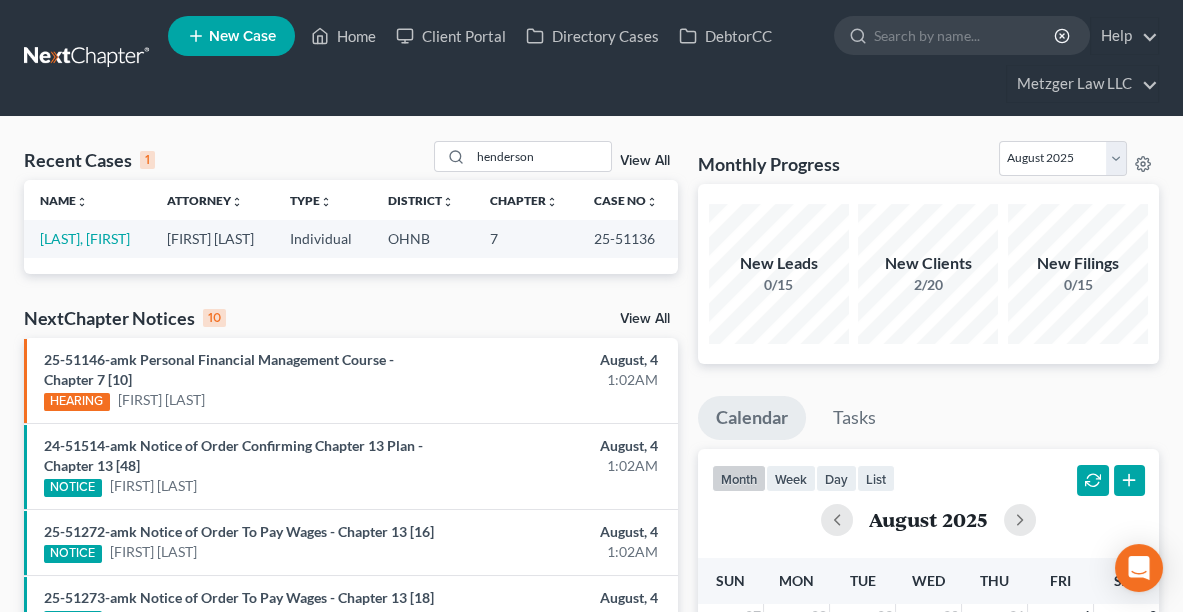 click on "[LAST], [FIRST]" at bounding box center (87, 238) 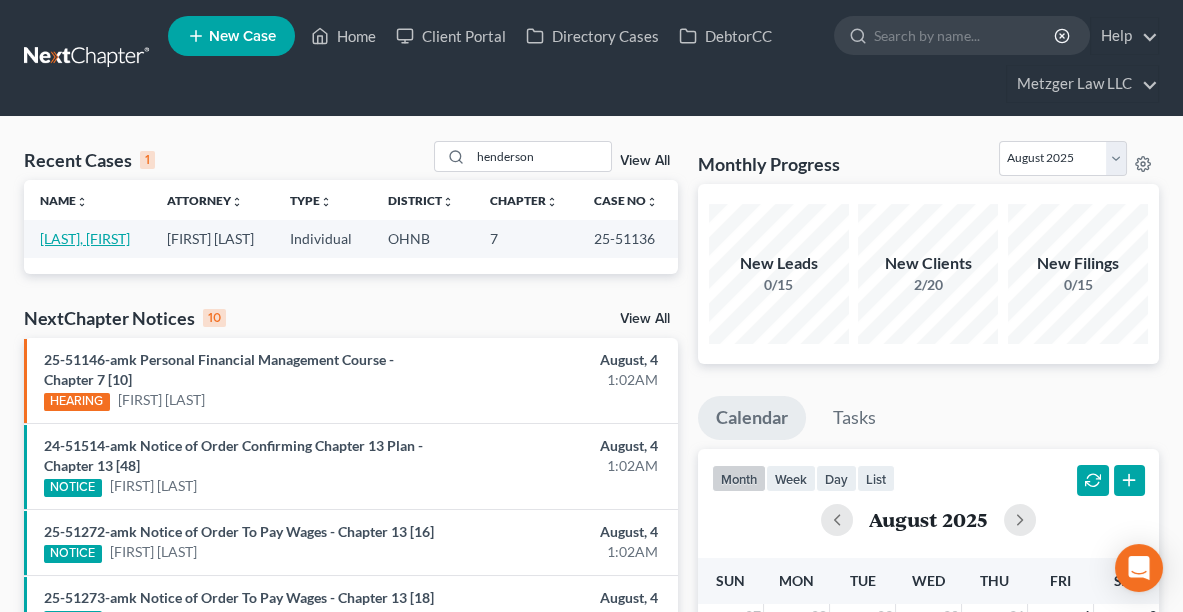 click on "[LAST], [FIRST]" at bounding box center [85, 238] 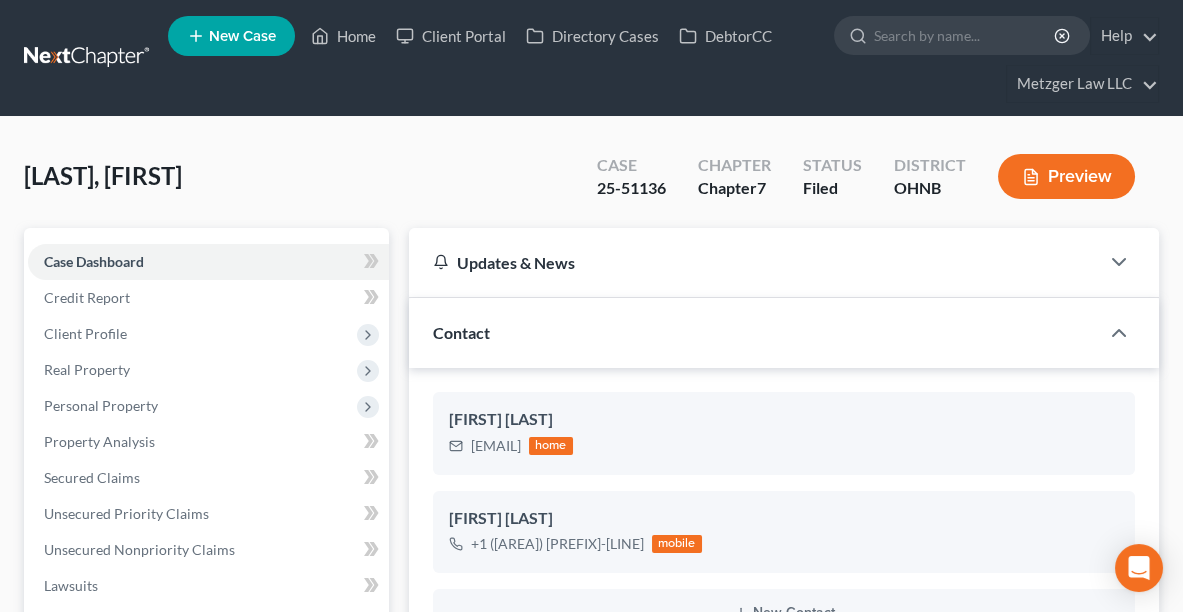 scroll, scrollTop: 545, scrollLeft: 0, axis: vertical 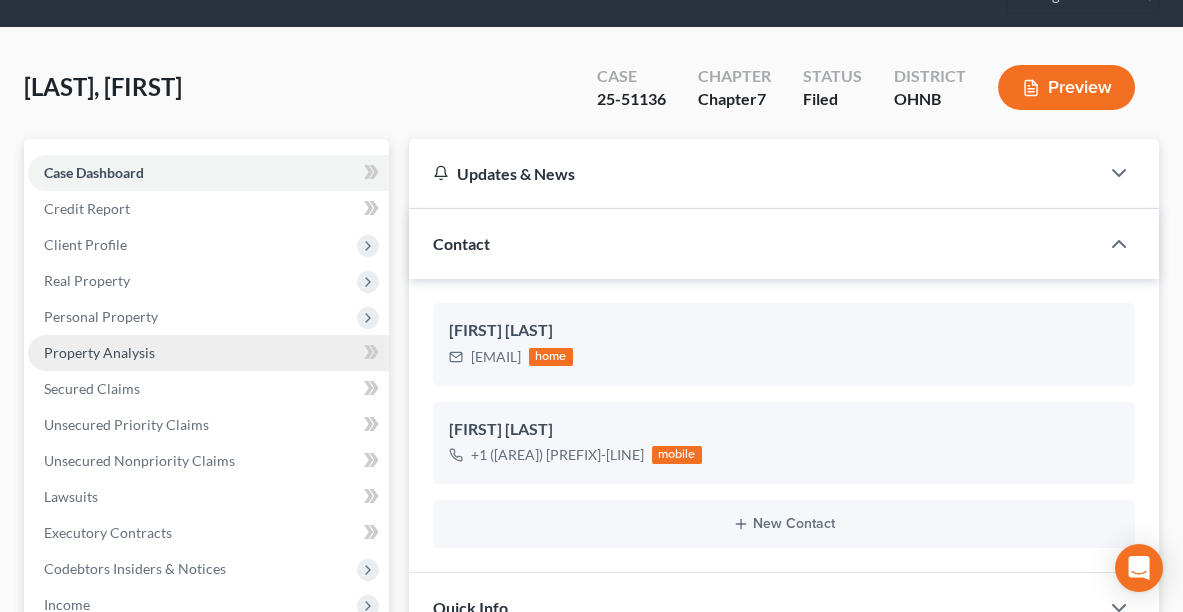 click on "Property Analysis" at bounding box center [99, 352] 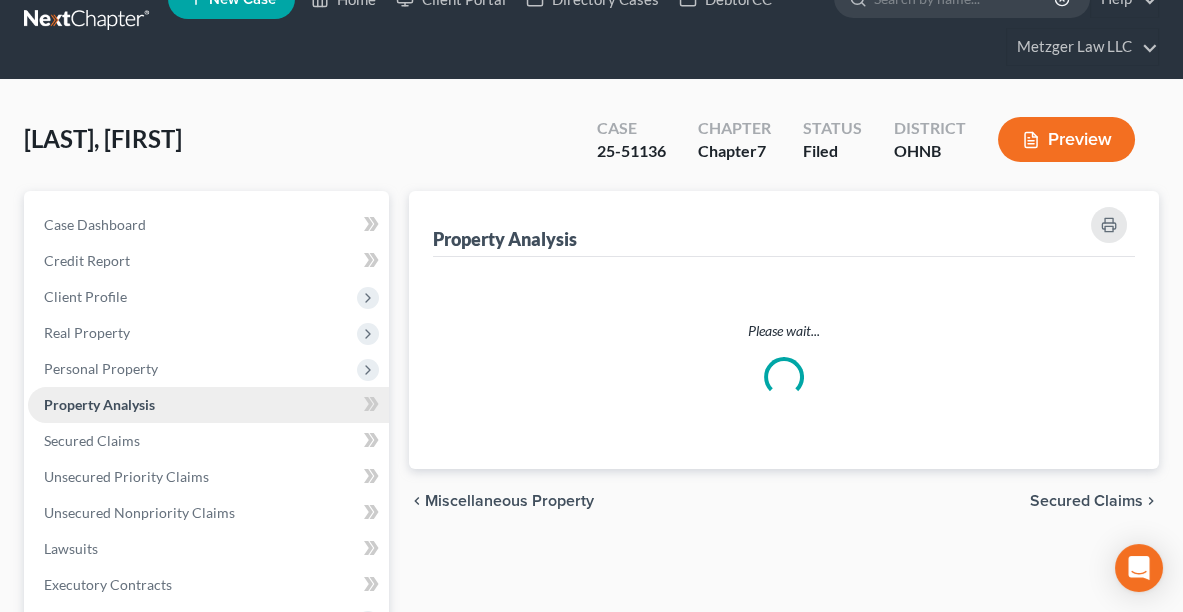 scroll, scrollTop: 0, scrollLeft: 0, axis: both 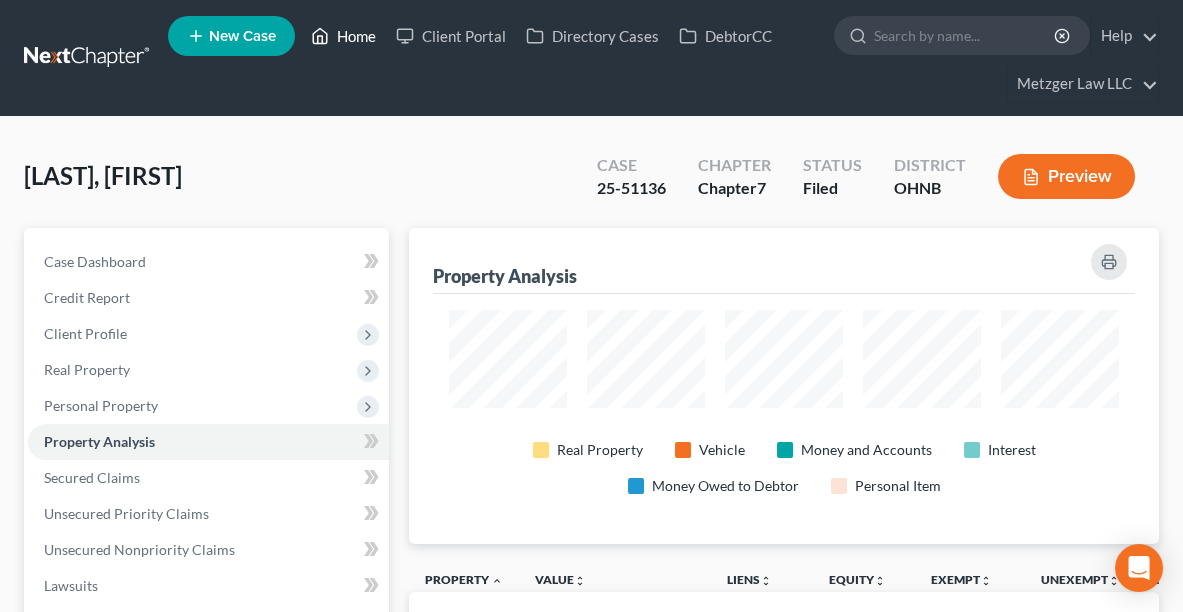 click on "Home" at bounding box center (343, 36) 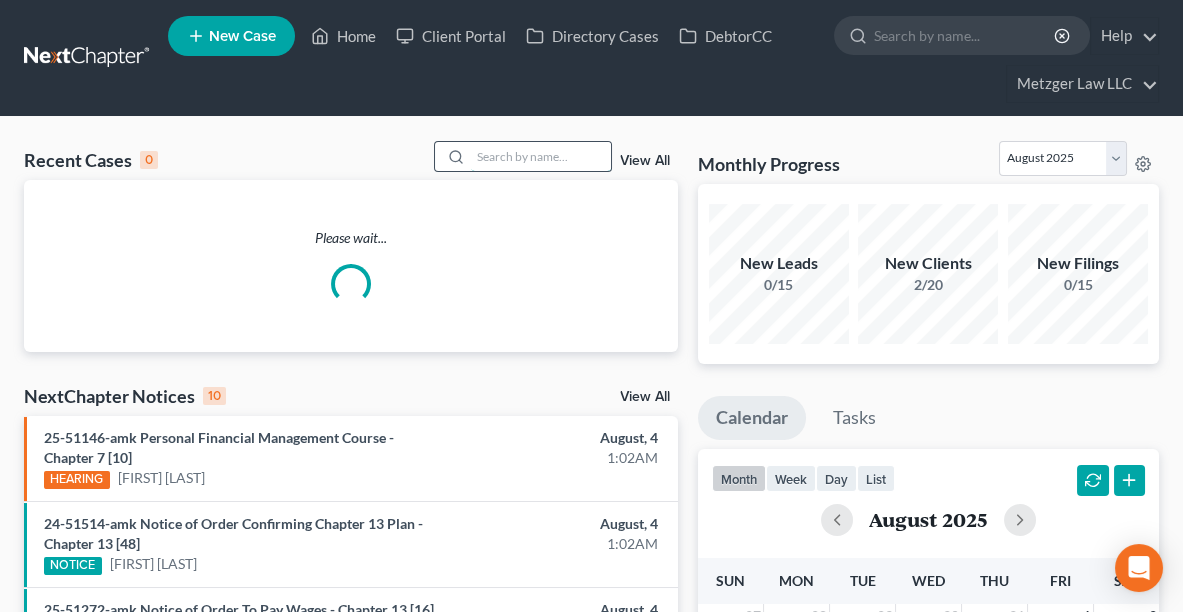 click at bounding box center (541, 156) 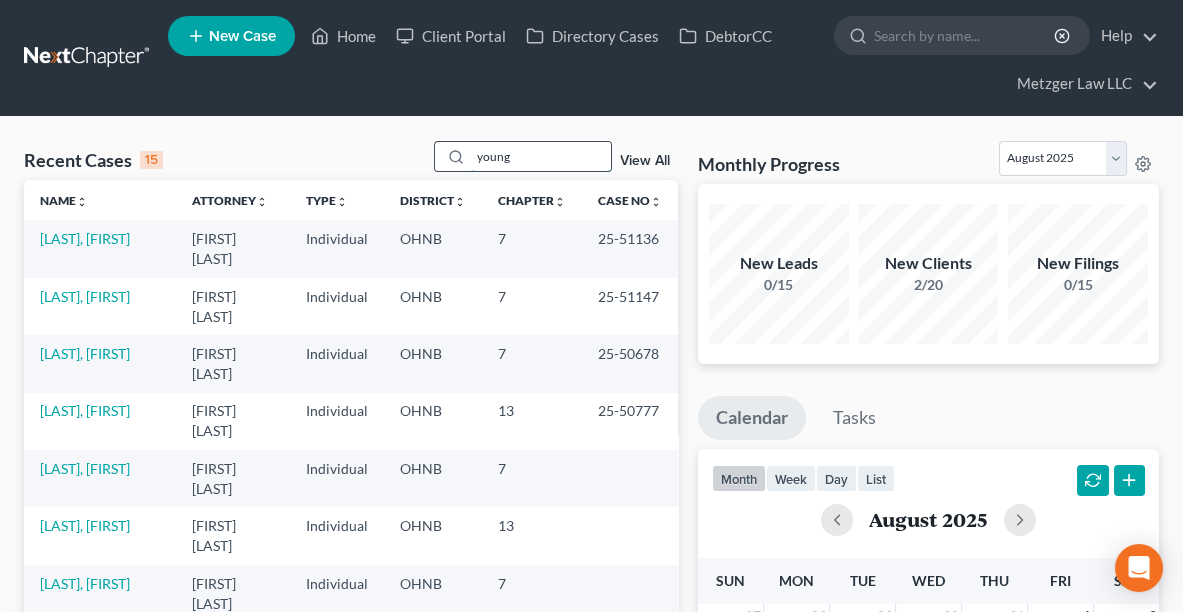 type on "young" 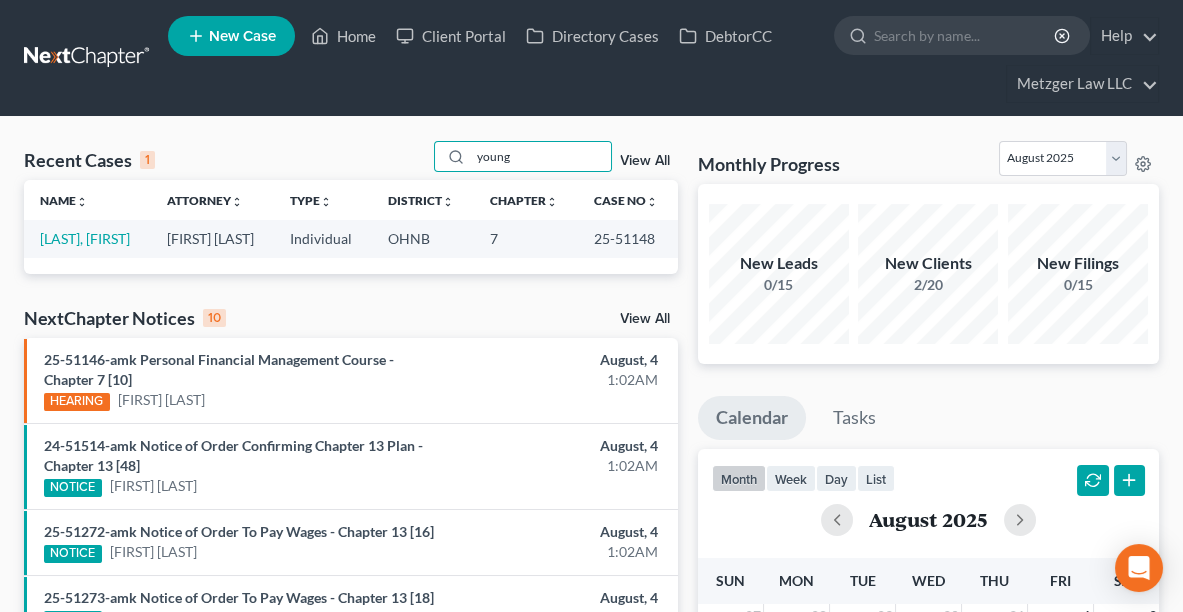 click on "[LAST], [FIRST]" at bounding box center (87, 238) 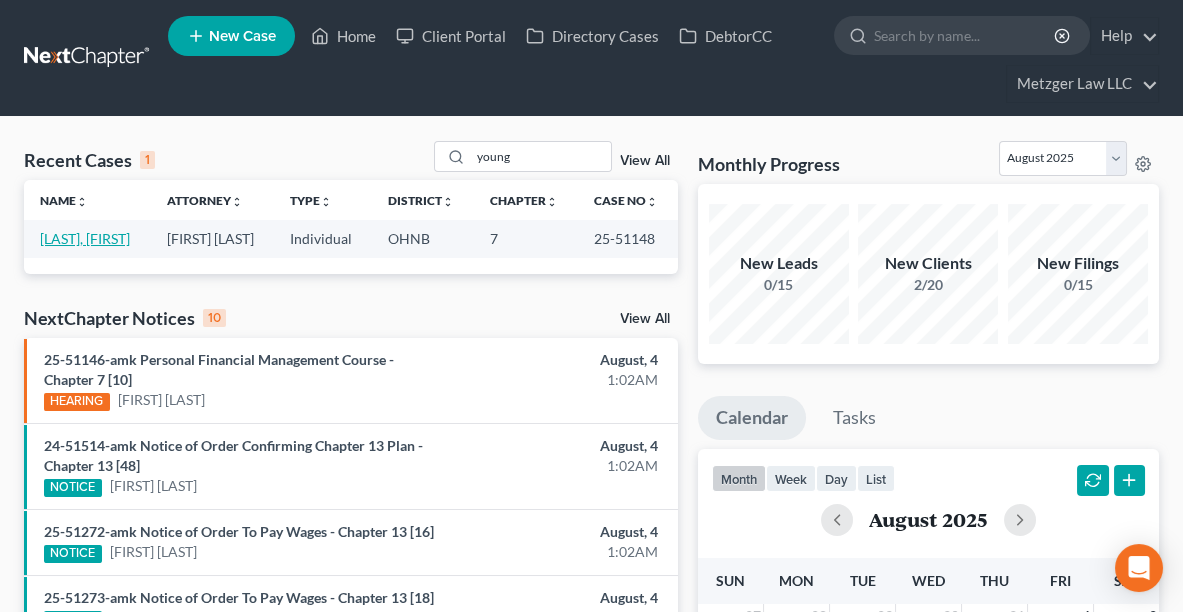 click on "[LAST], [FIRST]" at bounding box center (85, 238) 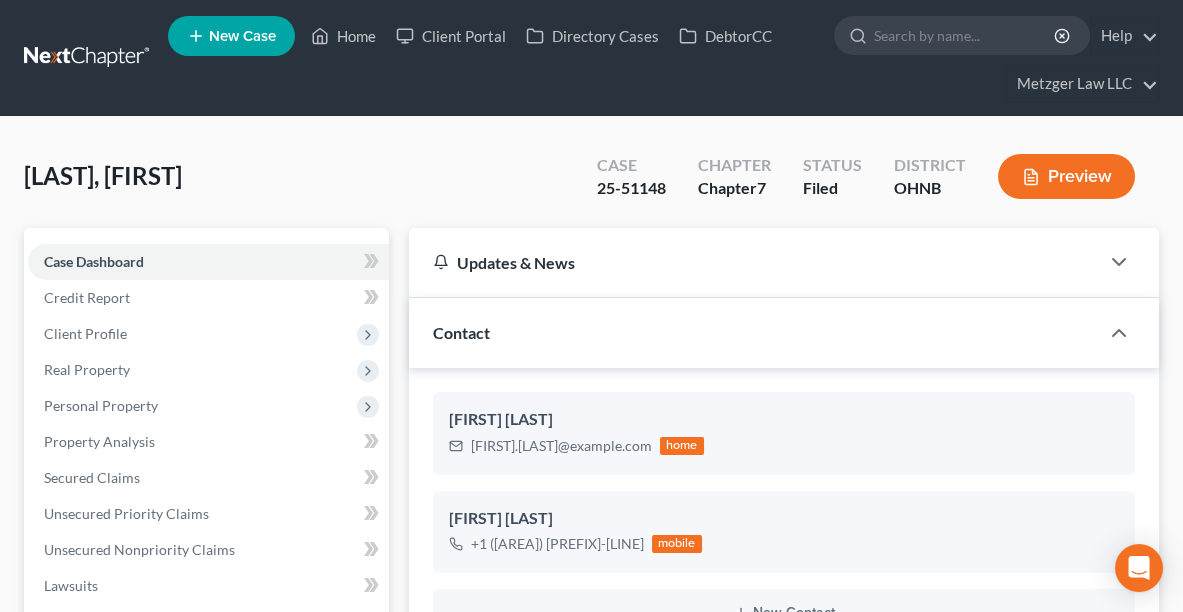 scroll, scrollTop: 485, scrollLeft: 0, axis: vertical 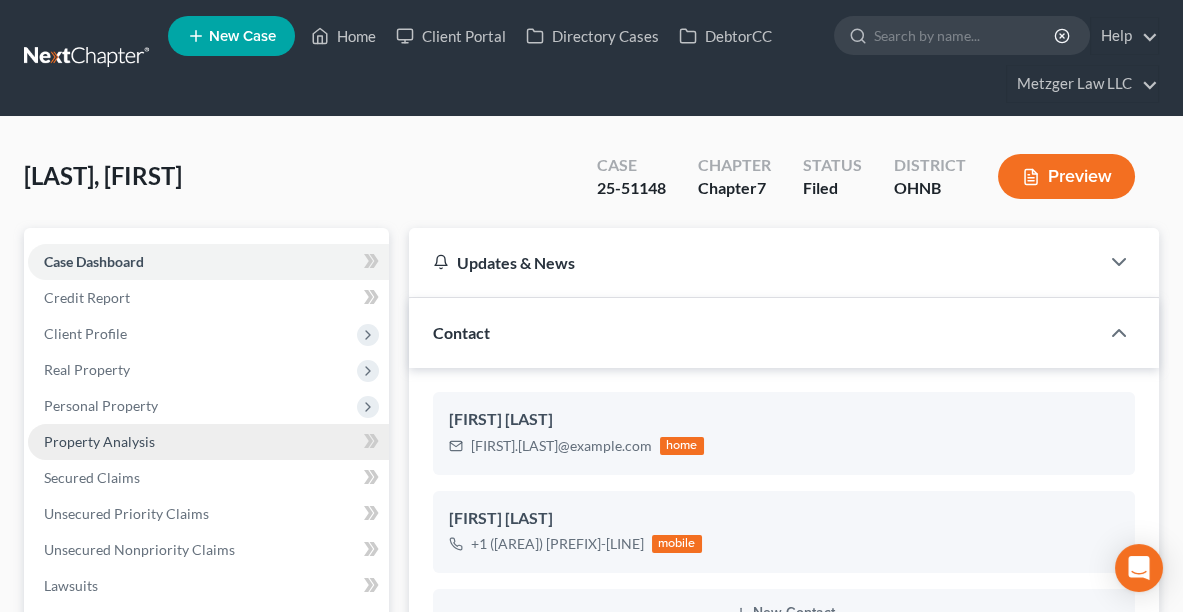 click on "Property Analysis" at bounding box center (99, 441) 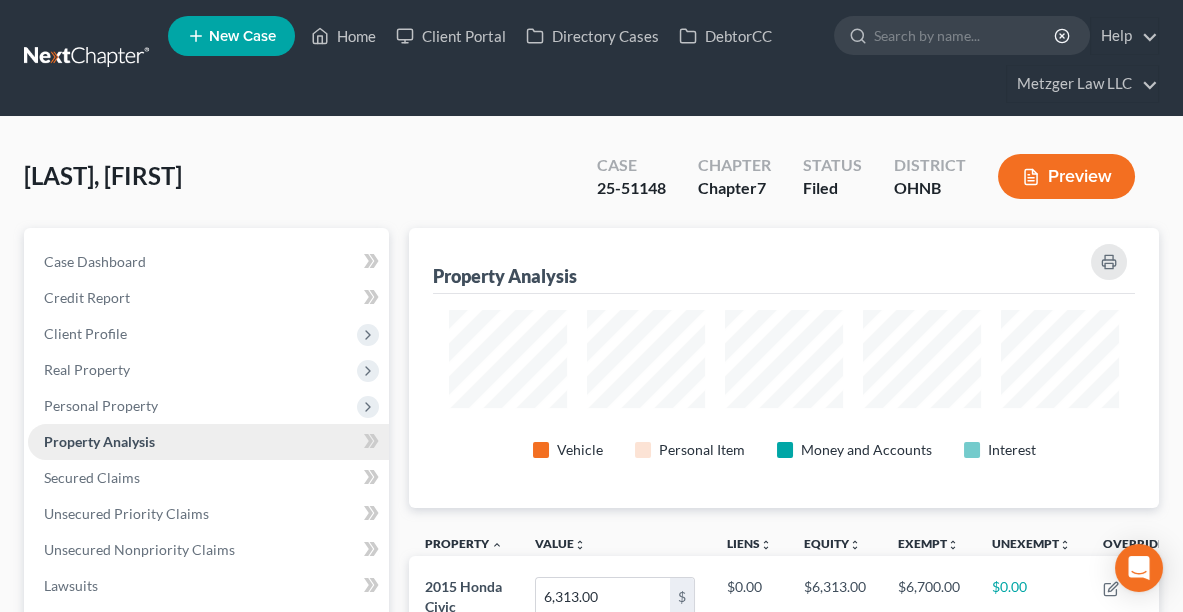 scroll, scrollTop: 999720, scrollLeft: 999250, axis: both 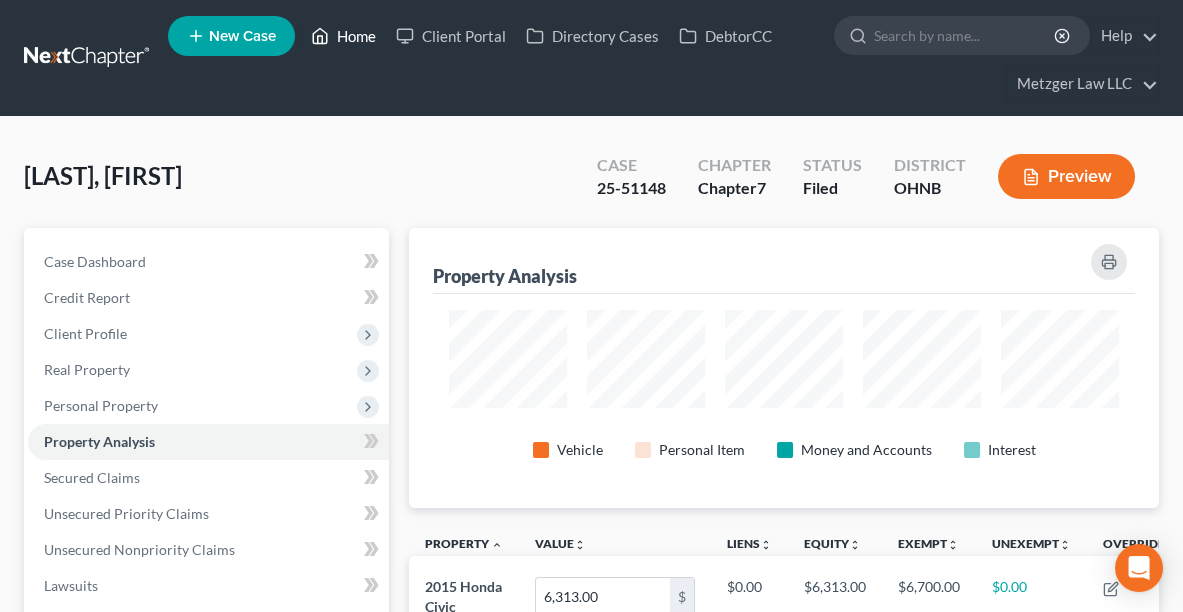 click on "Home" at bounding box center [343, 36] 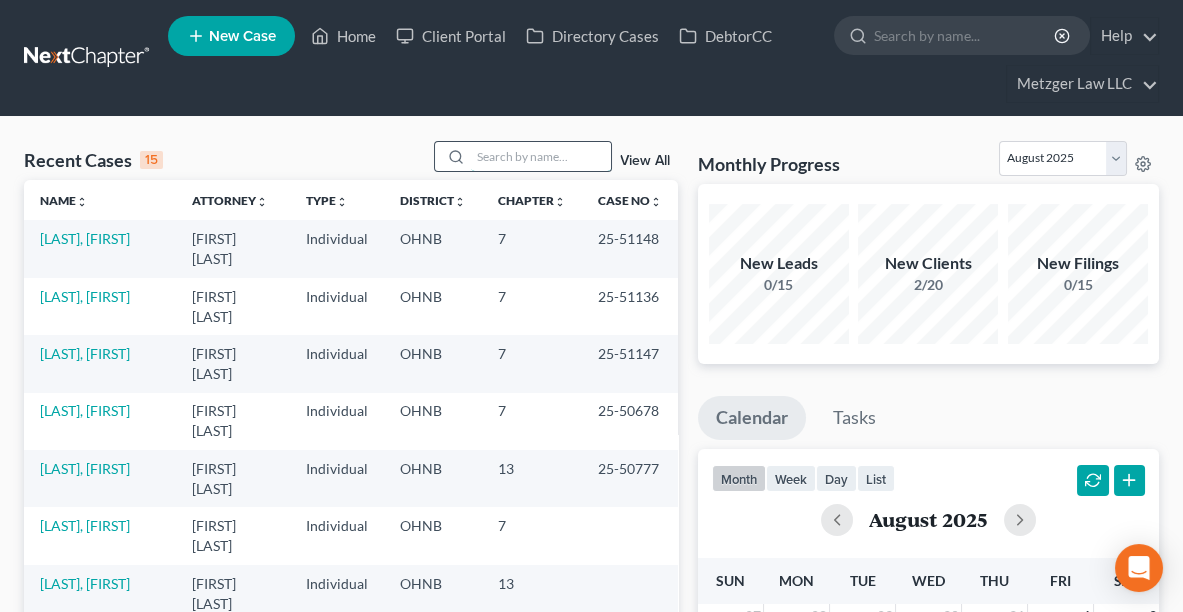 click at bounding box center (541, 156) 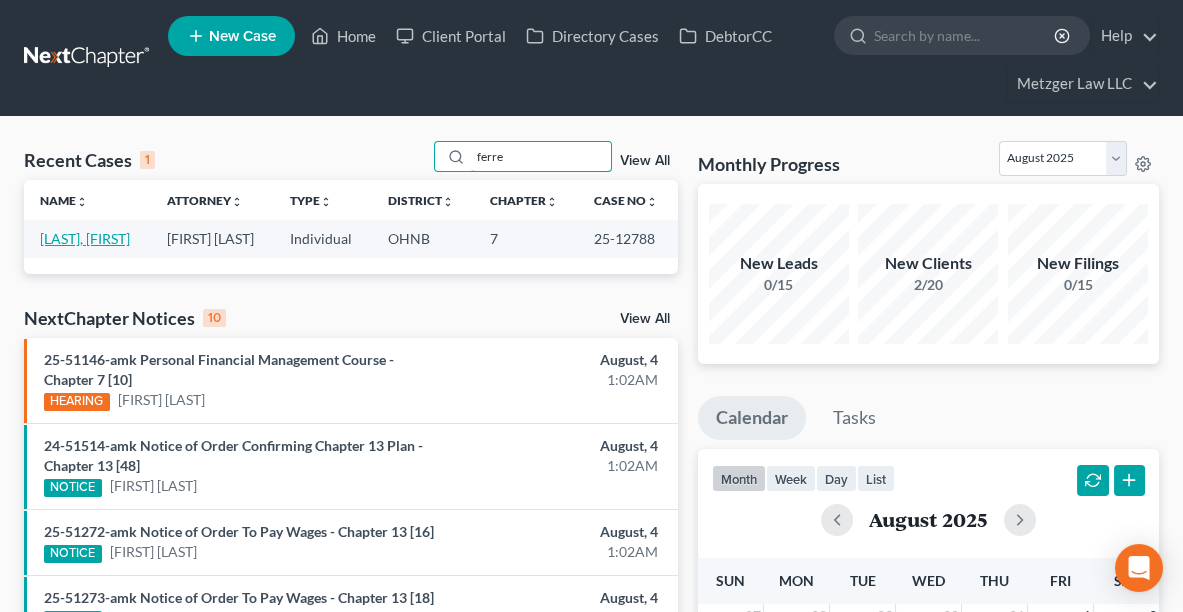 type on "ferre" 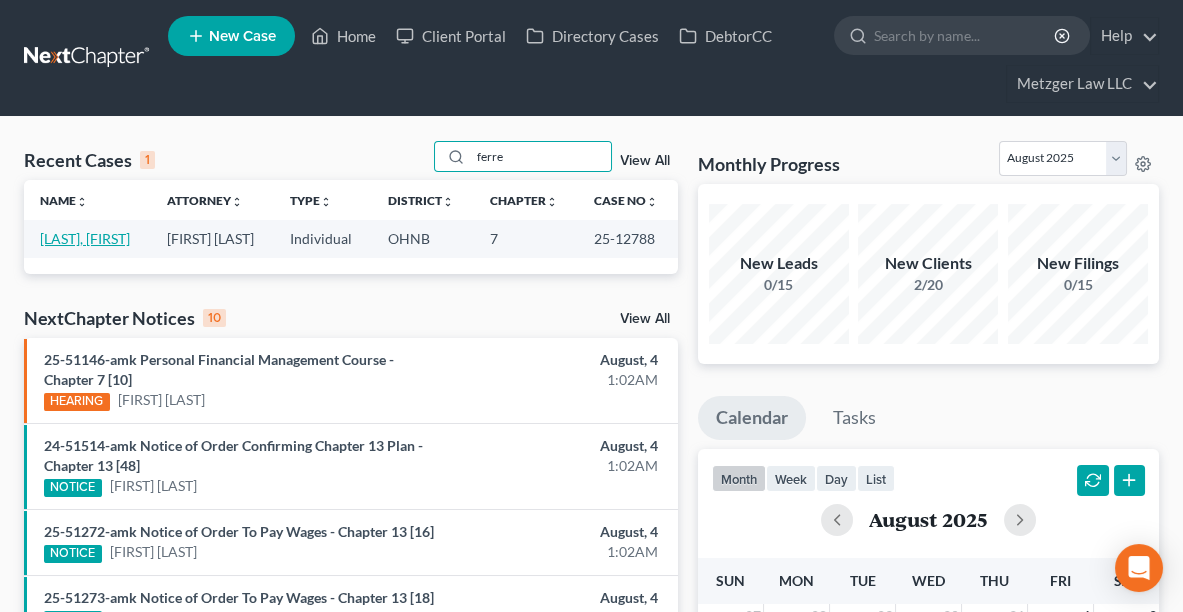 click on "[LAST], [FIRST]" at bounding box center [85, 238] 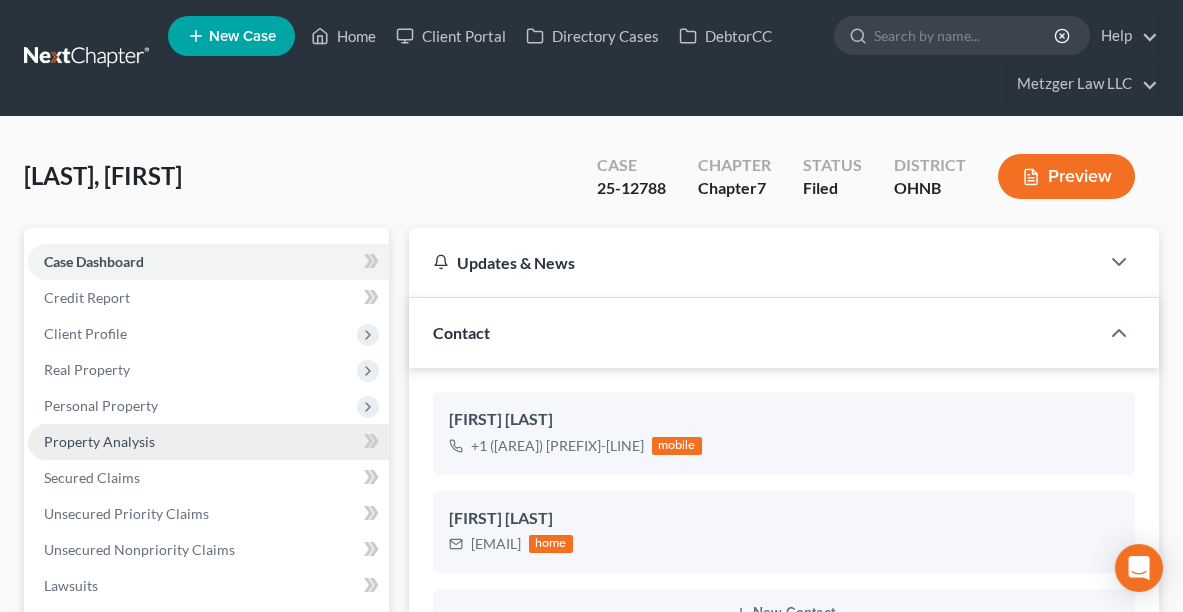 scroll, scrollTop: 486, scrollLeft: 0, axis: vertical 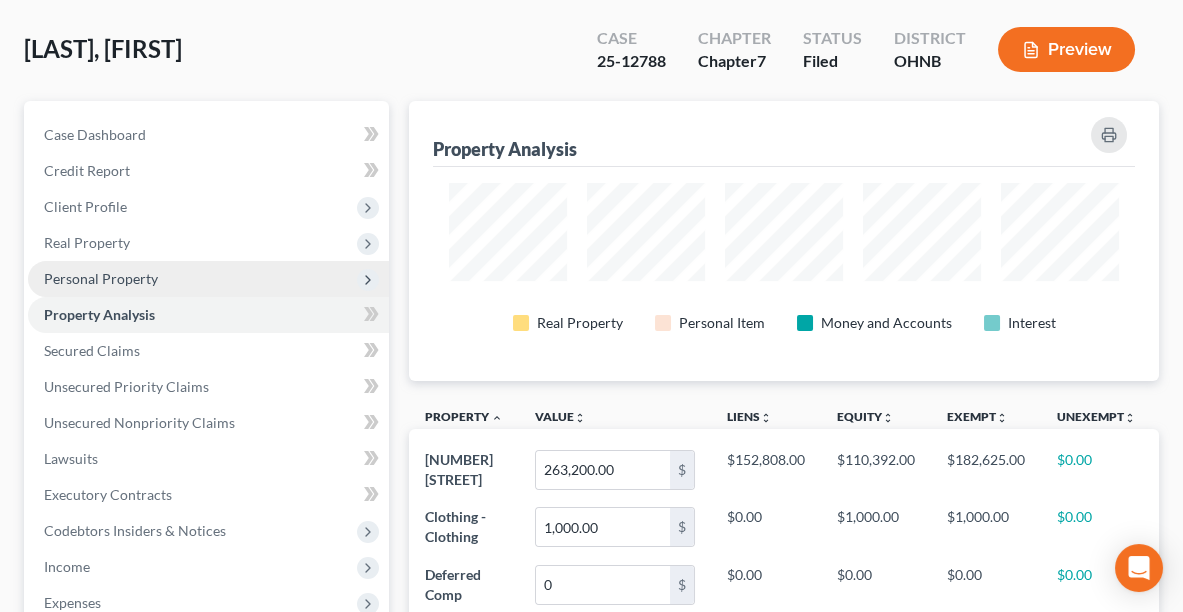 click on "Personal Property" at bounding box center (101, 278) 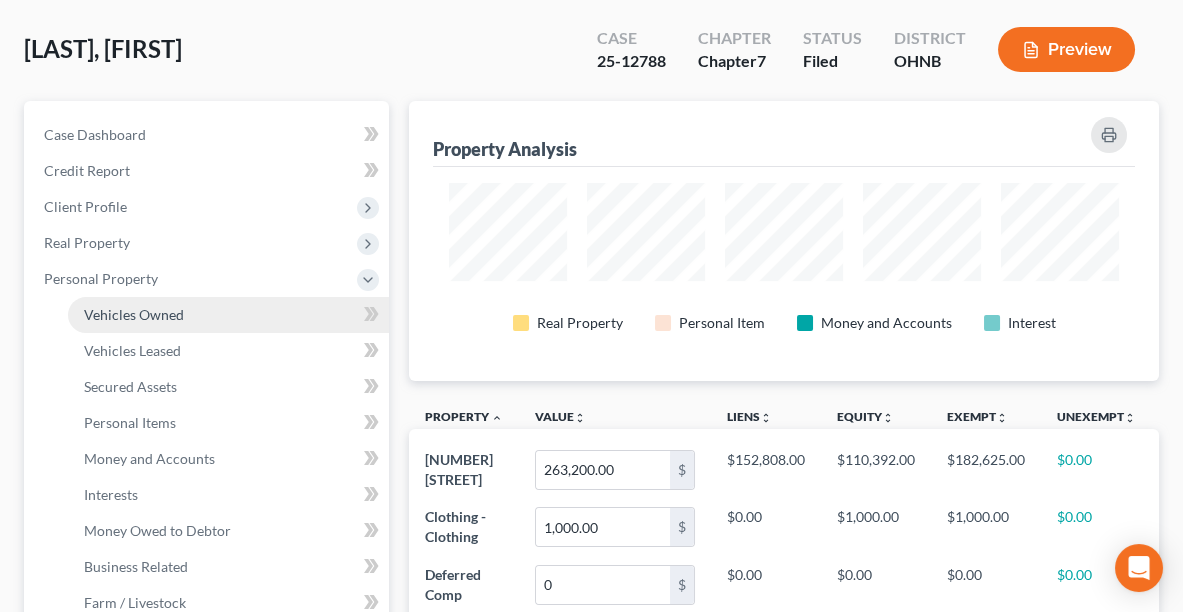 click on "Vehicles Owned" at bounding box center (134, 314) 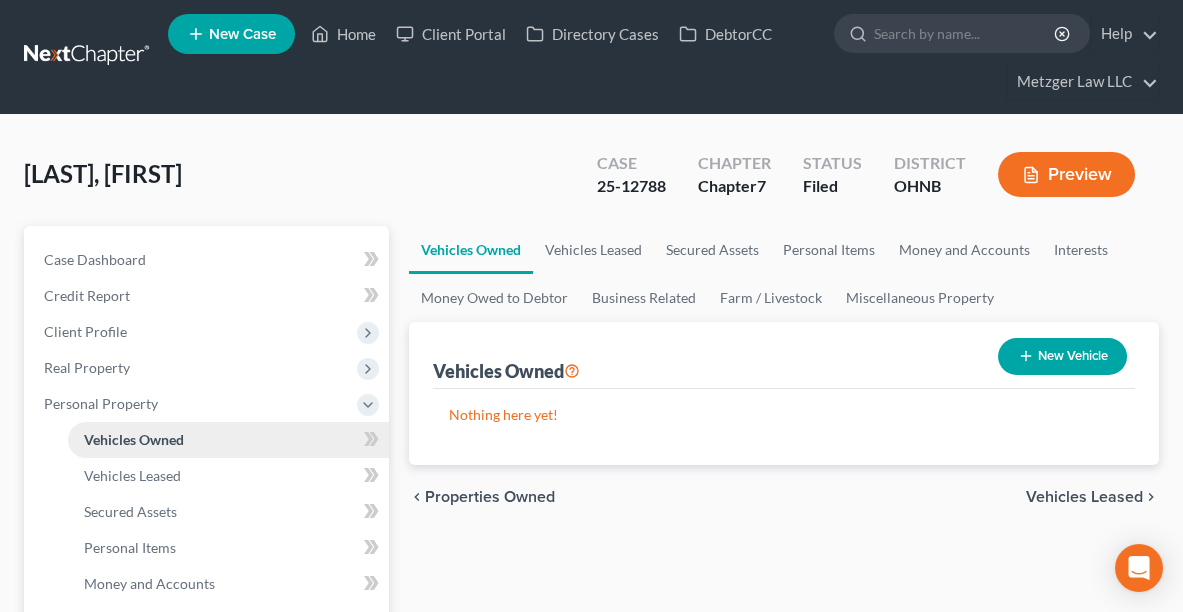 scroll, scrollTop: 0, scrollLeft: 0, axis: both 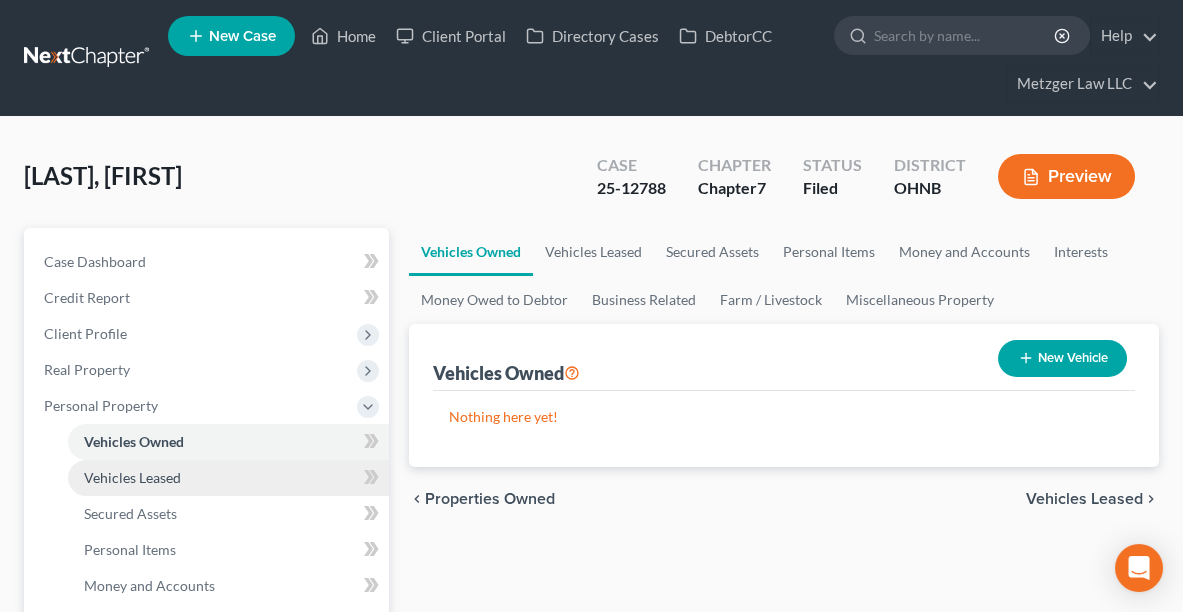 click on "Vehicles Leased" at bounding box center (132, 477) 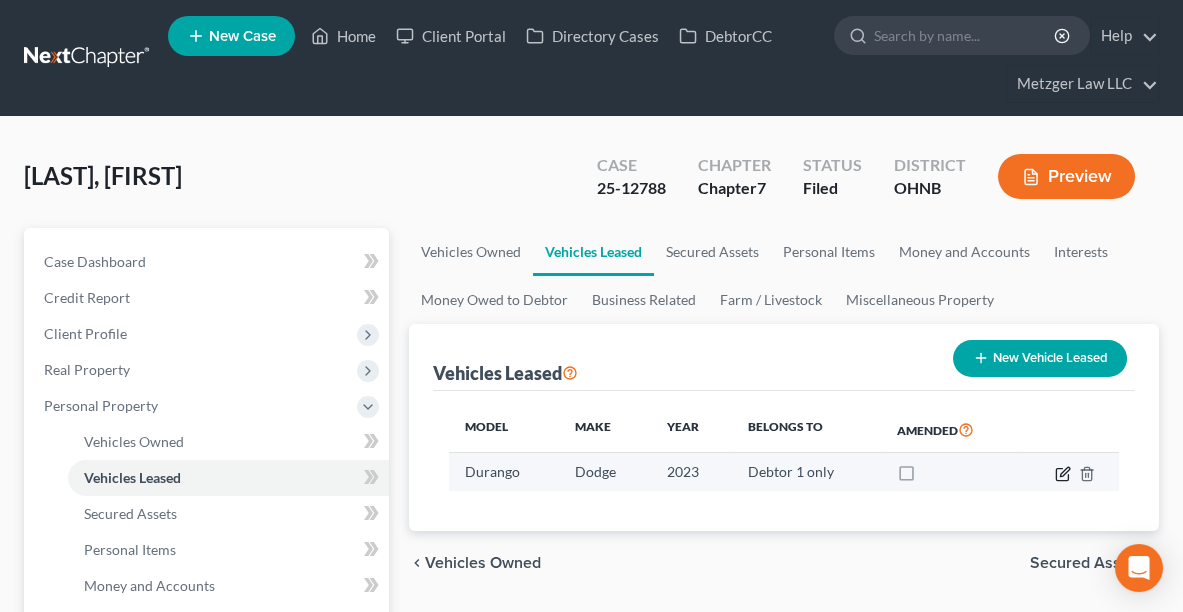click 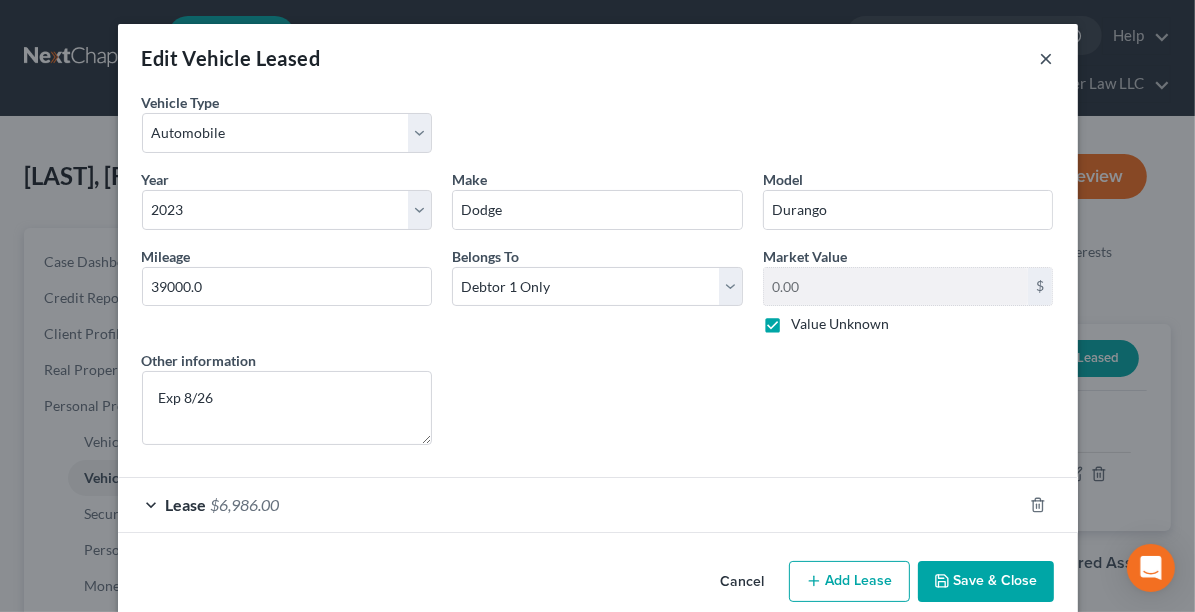 click on "×" at bounding box center (1047, 58) 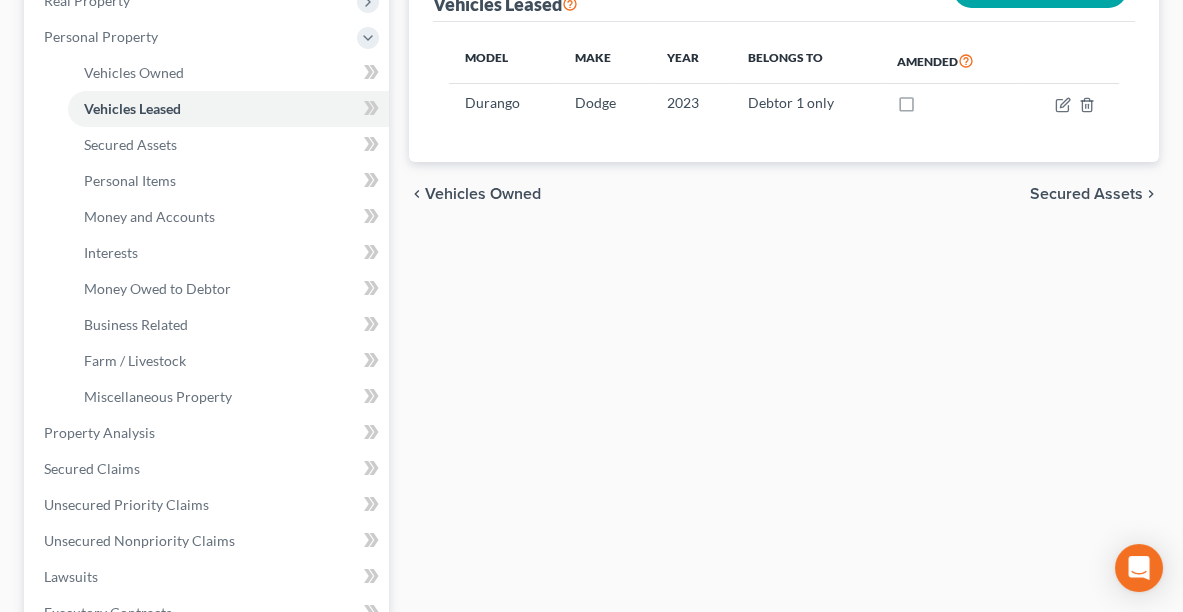 scroll, scrollTop: 377, scrollLeft: 0, axis: vertical 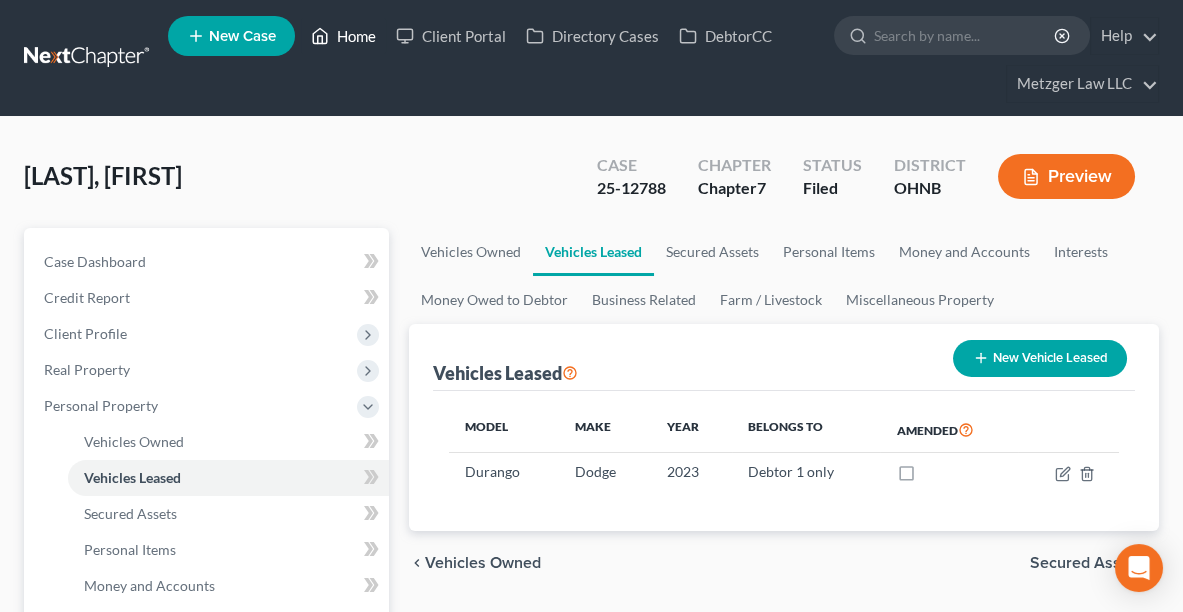 click on "Home" at bounding box center [343, 36] 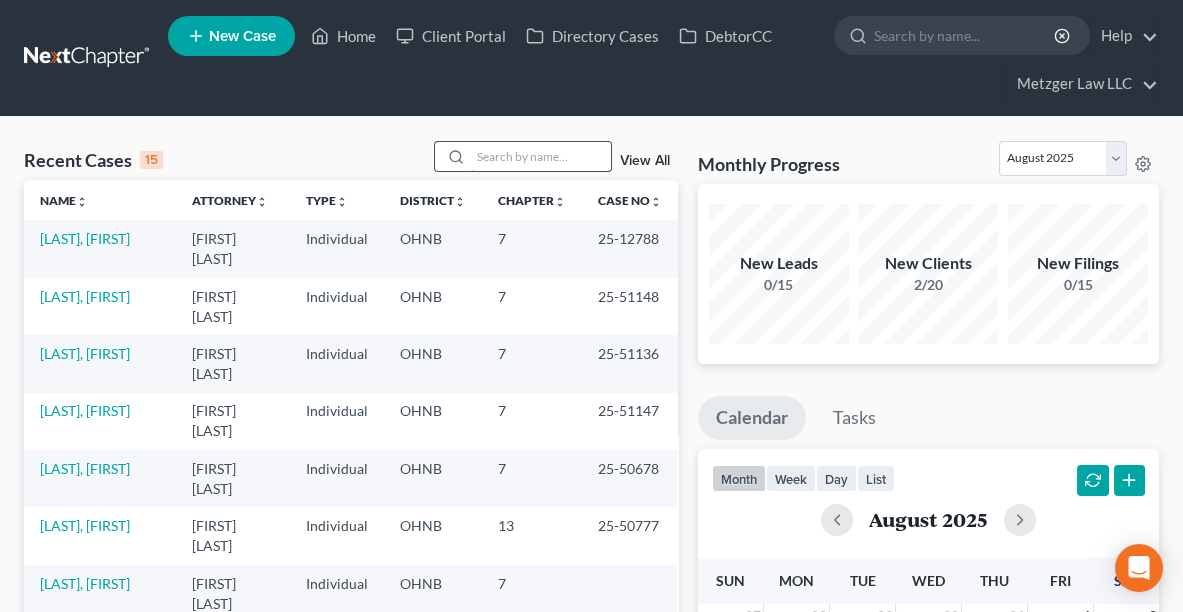 click at bounding box center [541, 156] 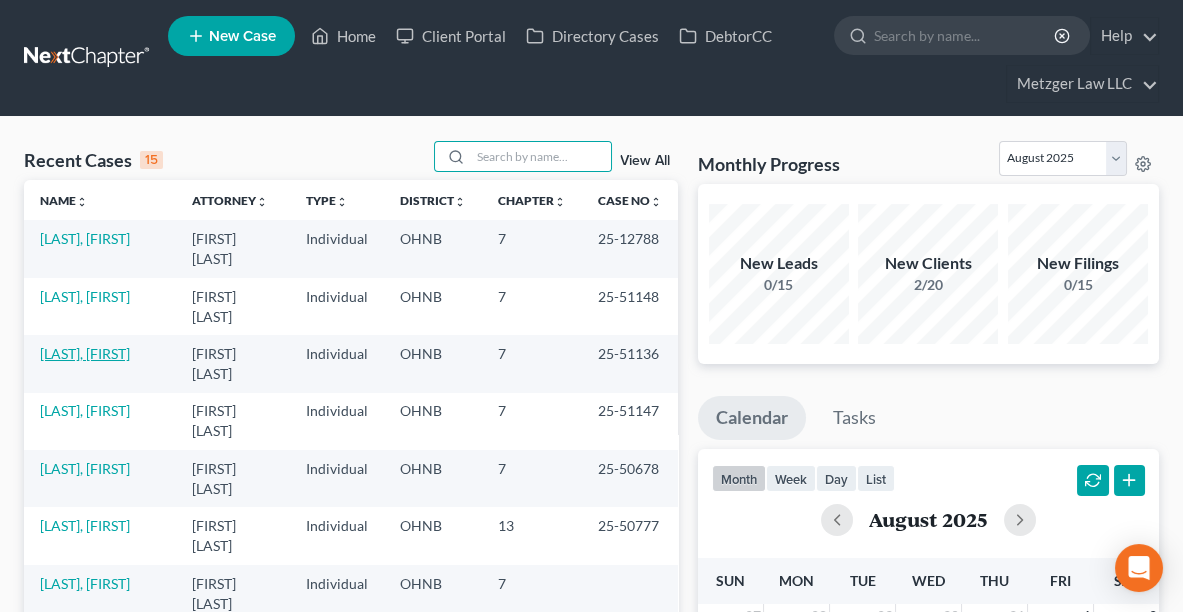 click on "[LAST], [FIRST]" at bounding box center (85, 353) 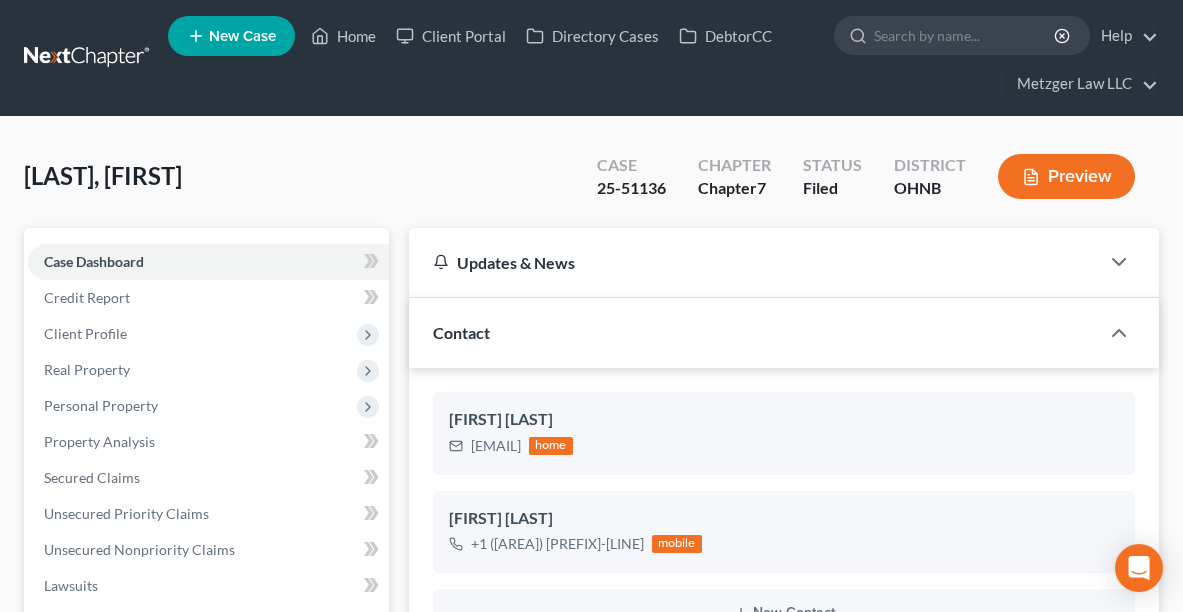 scroll, scrollTop: 545, scrollLeft: 0, axis: vertical 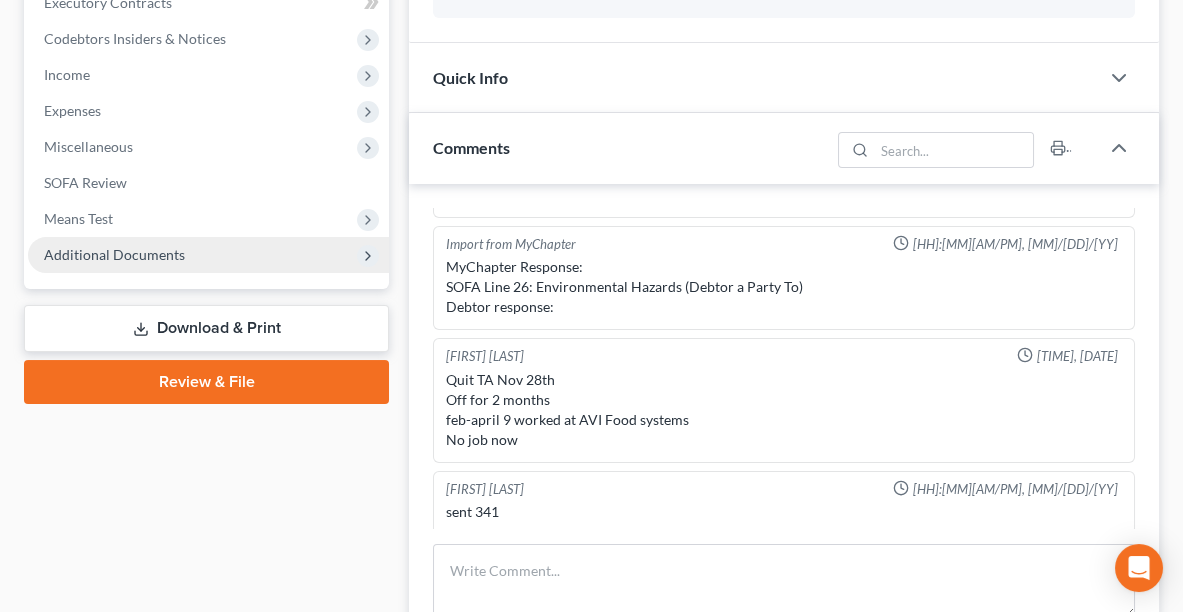 click on "Additional Documents" at bounding box center (208, 255) 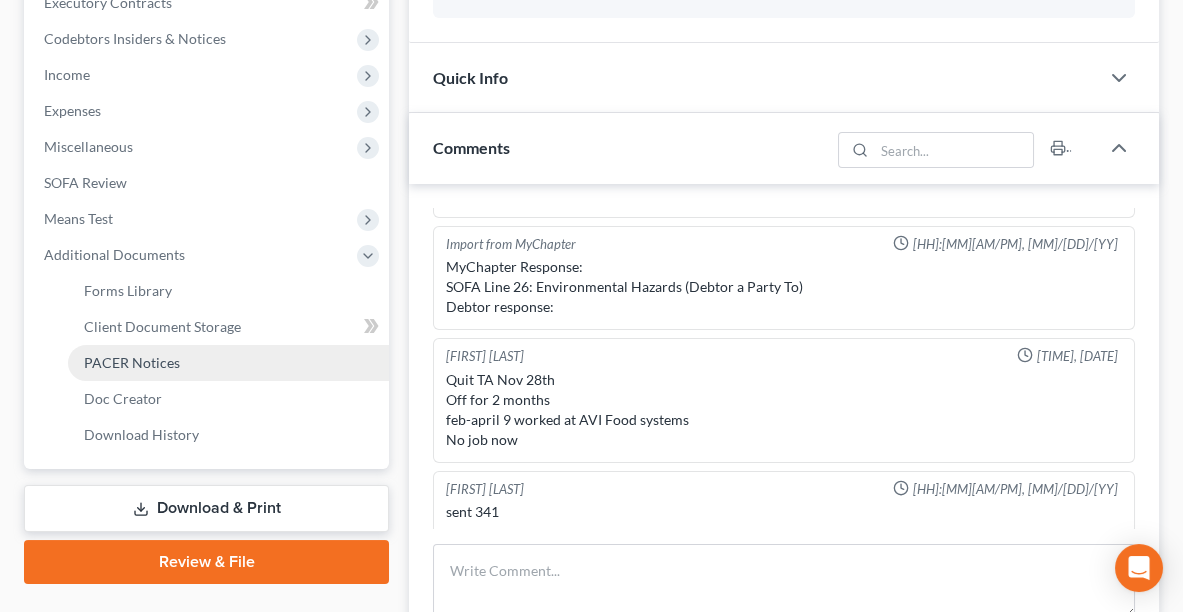 click on "PACER Notices" at bounding box center [228, 363] 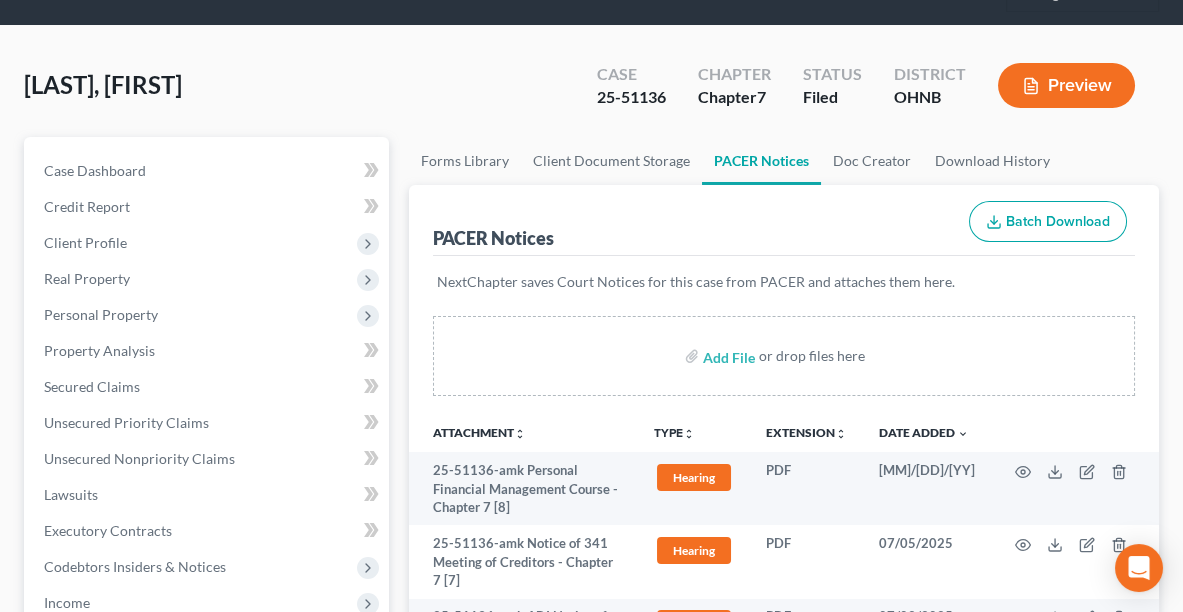 scroll, scrollTop: 0, scrollLeft: 0, axis: both 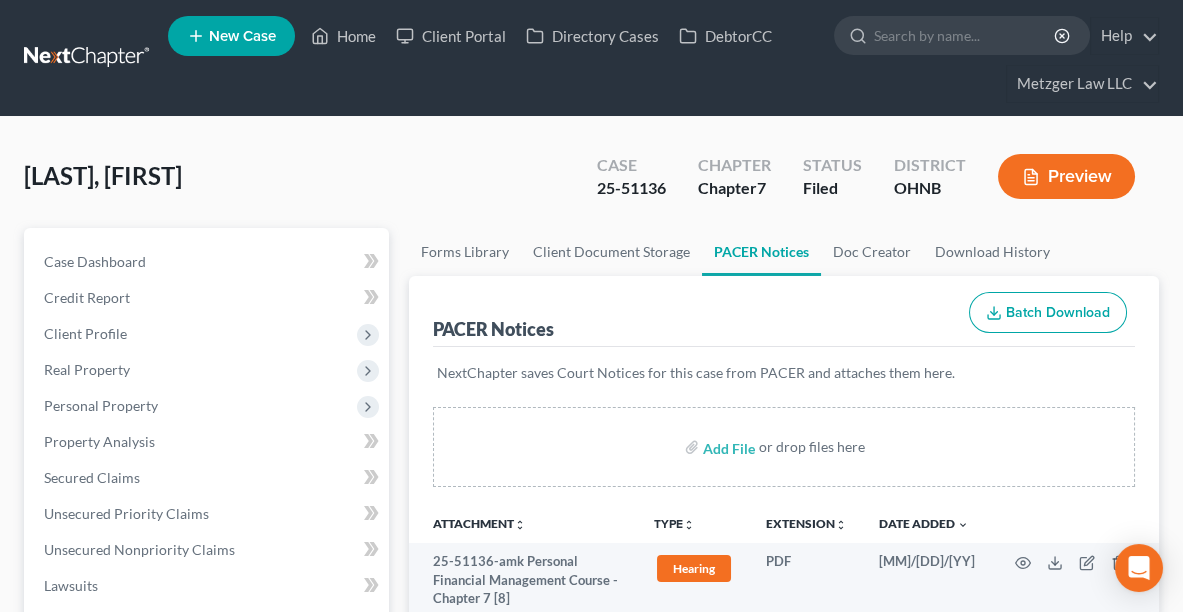 click on "TYPE unfold_more NONE AMENDED Hearing Notice Proof of Claim" at bounding box center [694, 523] 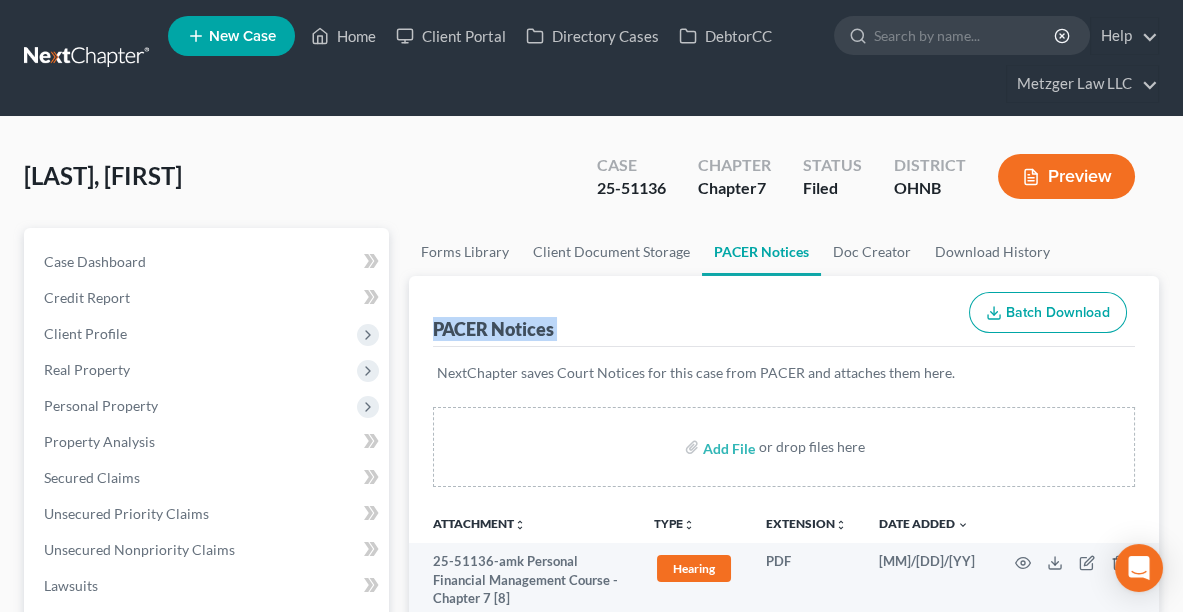 drag, startPoint x: 1182, startPoint y: 238, endPoint x: 1178, endPoint y: 274, distance: 36.221542 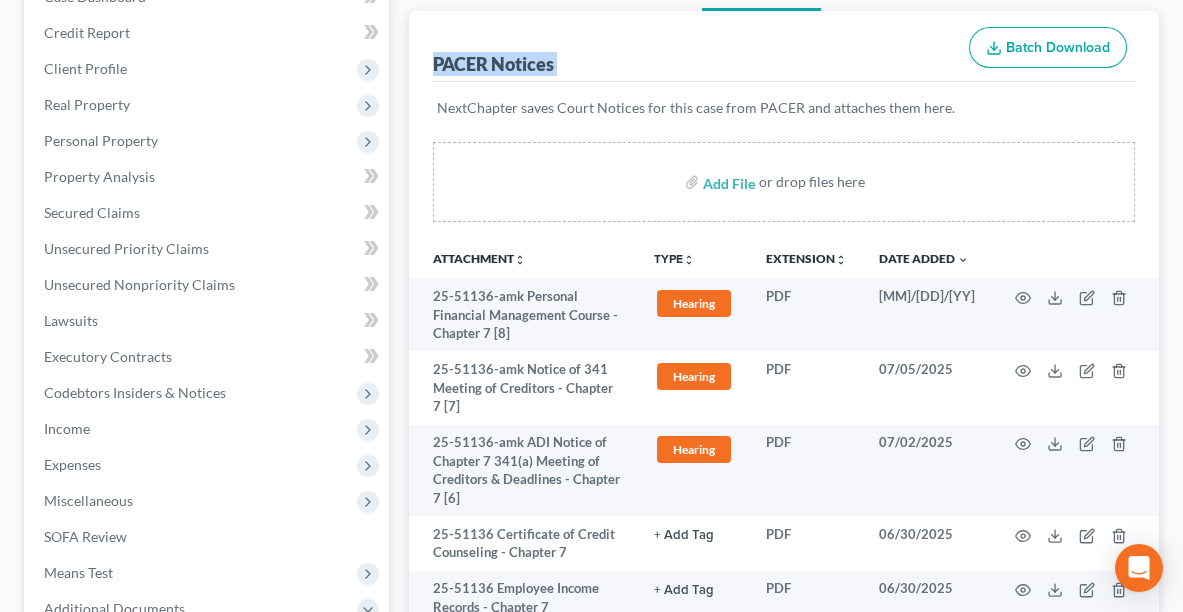 scroll, scrollTop: 264, scrollLeft: 0, axis: vertical 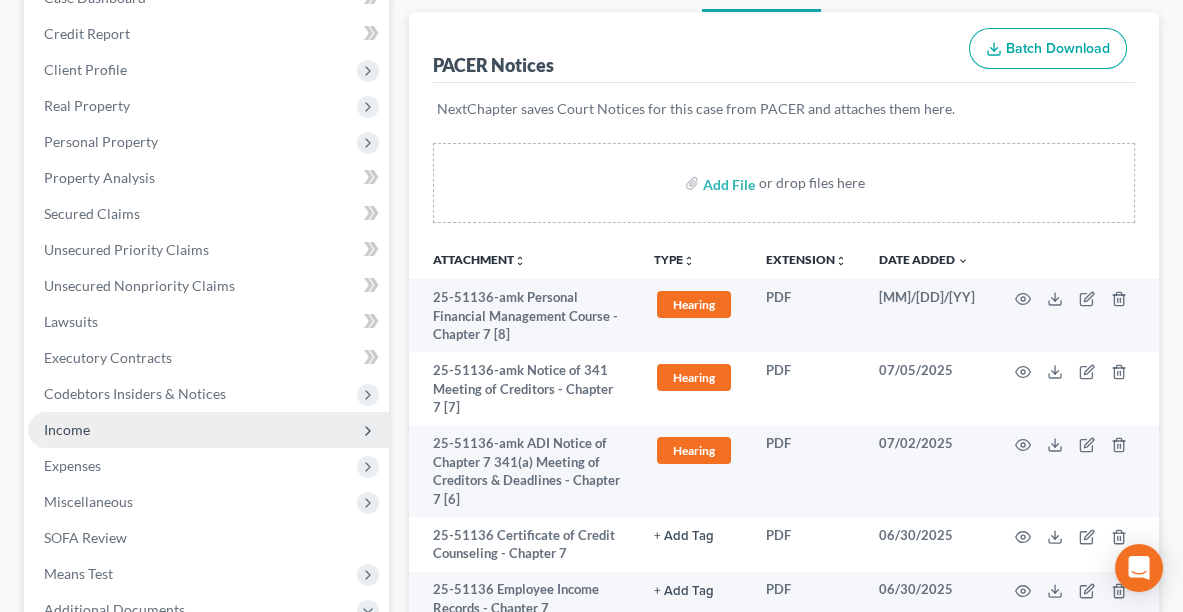 click on "Income" at bounding box center [208, 430] 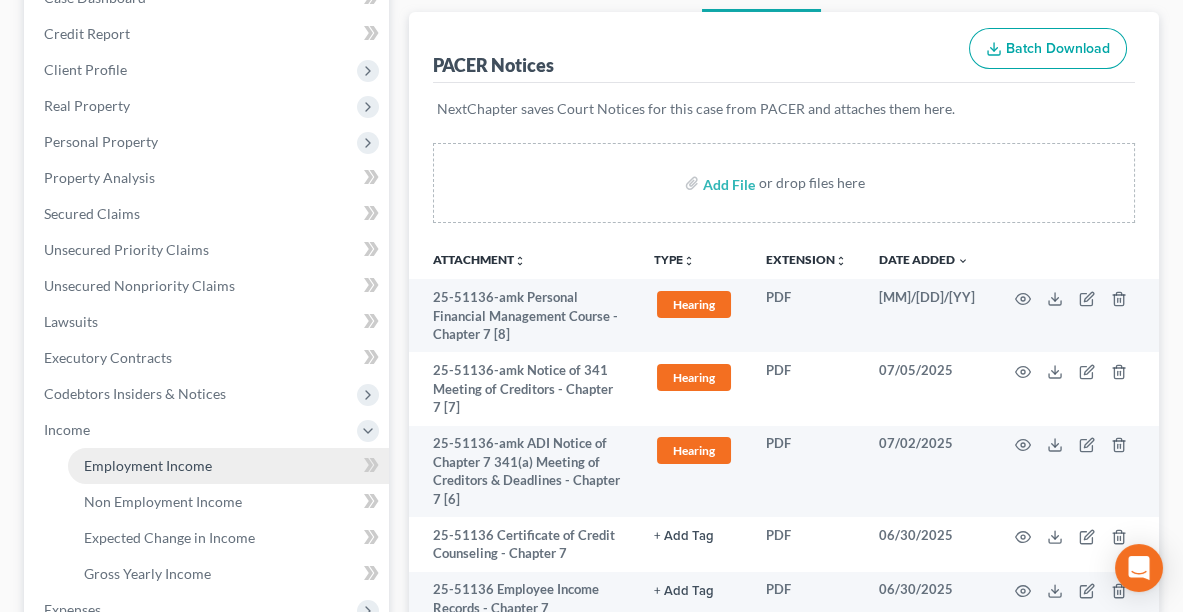 click on "Employment Income" at bounding box center [148, 465] 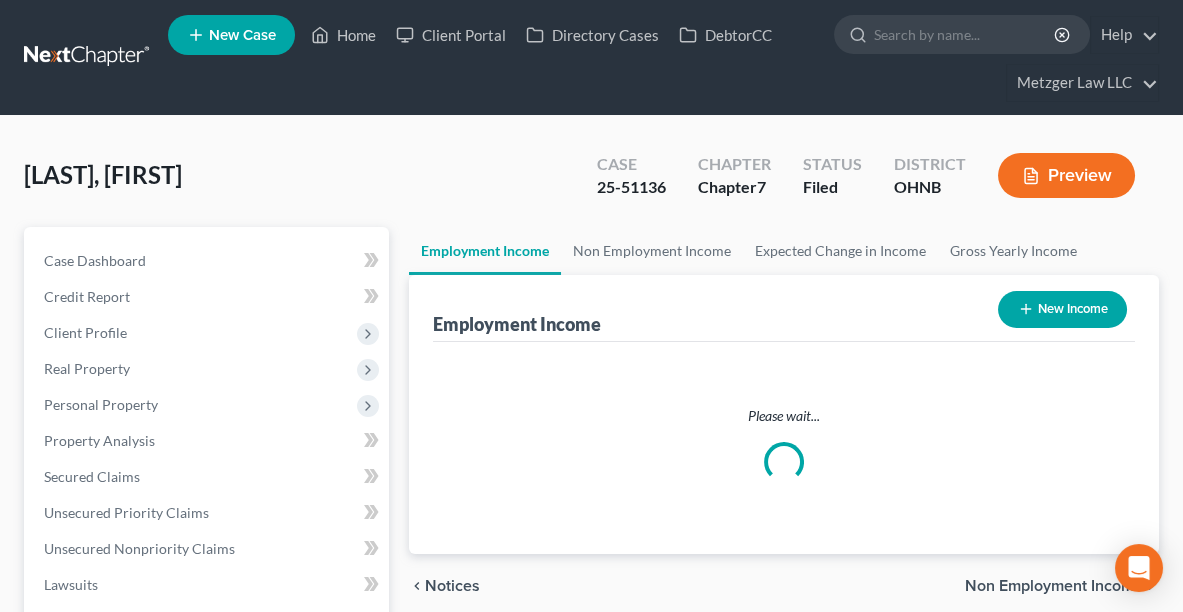 scroll, scrollTop: 0, scrollLeft: 0, axis: both 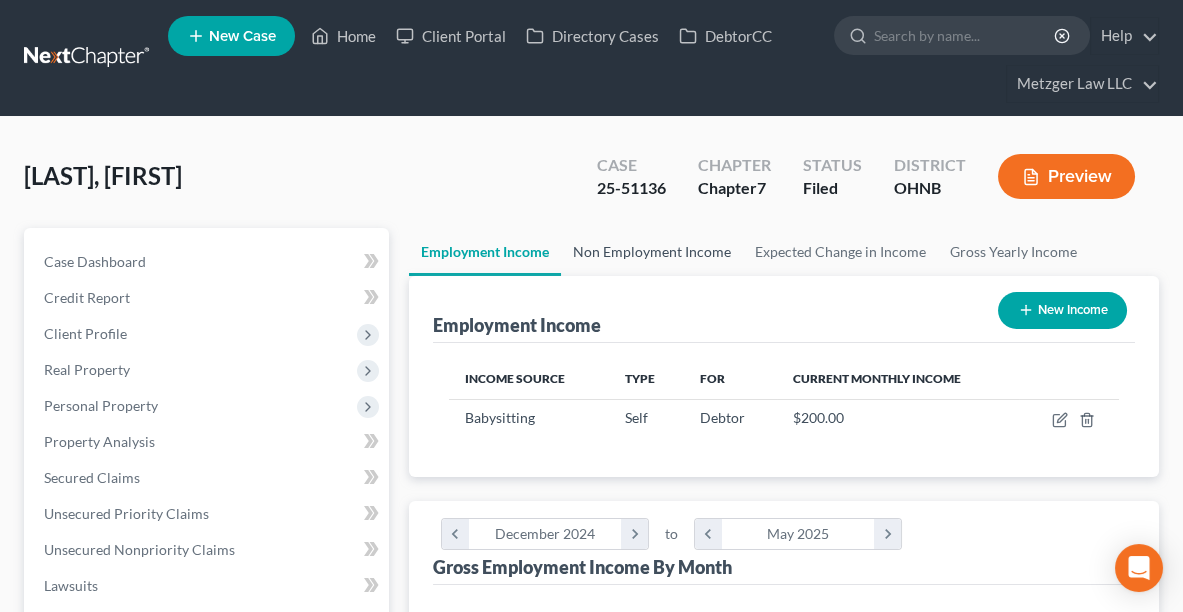 click on "Non Employment Income" at bounding box center [652, 252] 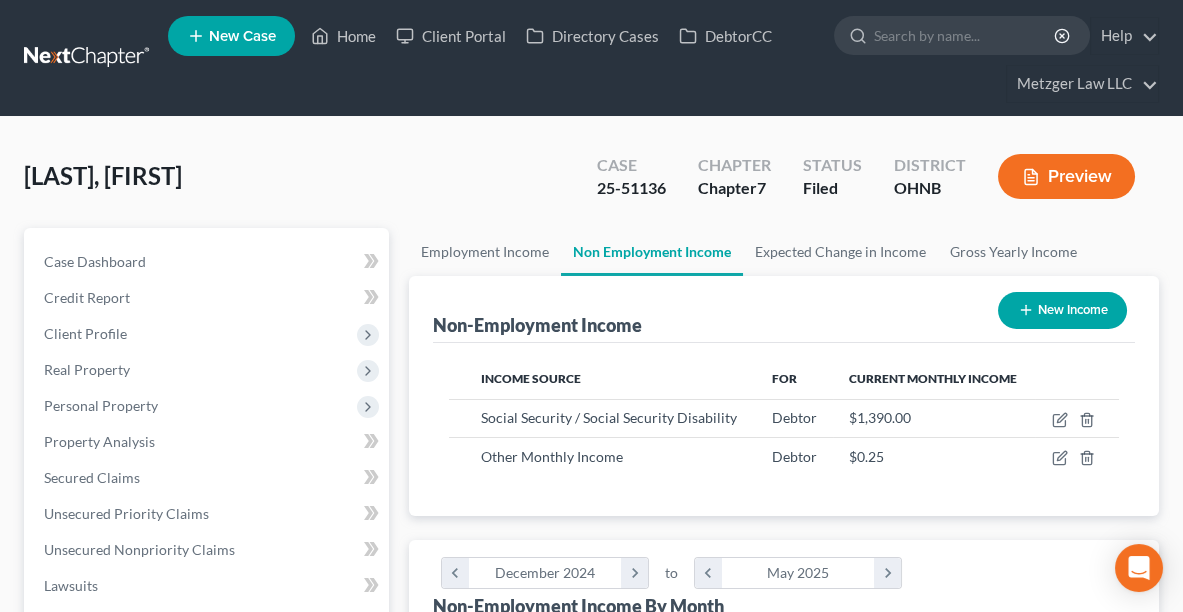 scroll, scrollTop: 999665, scrollLeft: 999290, axis: both 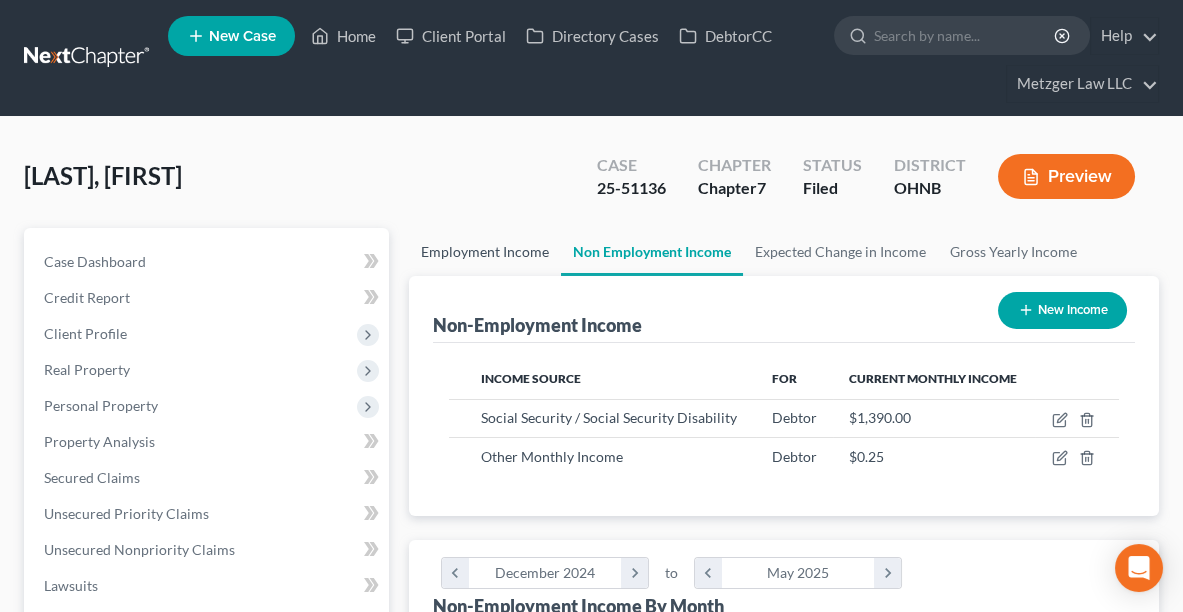 click on "Employment Income" at bounding box center (485, 252) 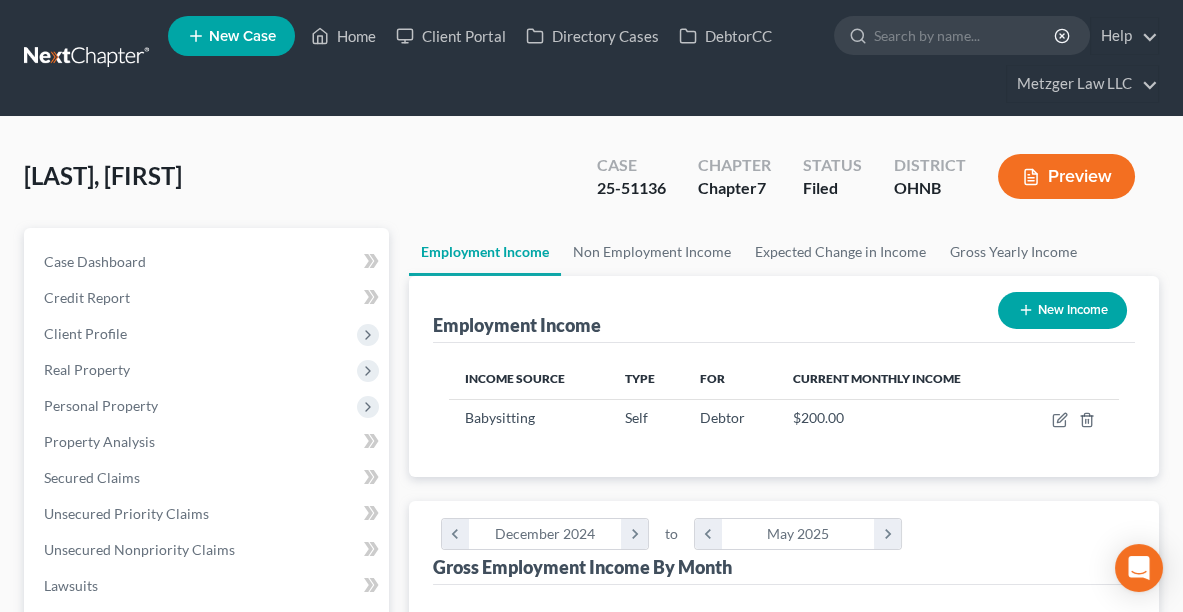 scroll, scrollTop: 999665, scrollLeft: 999290, axis: both 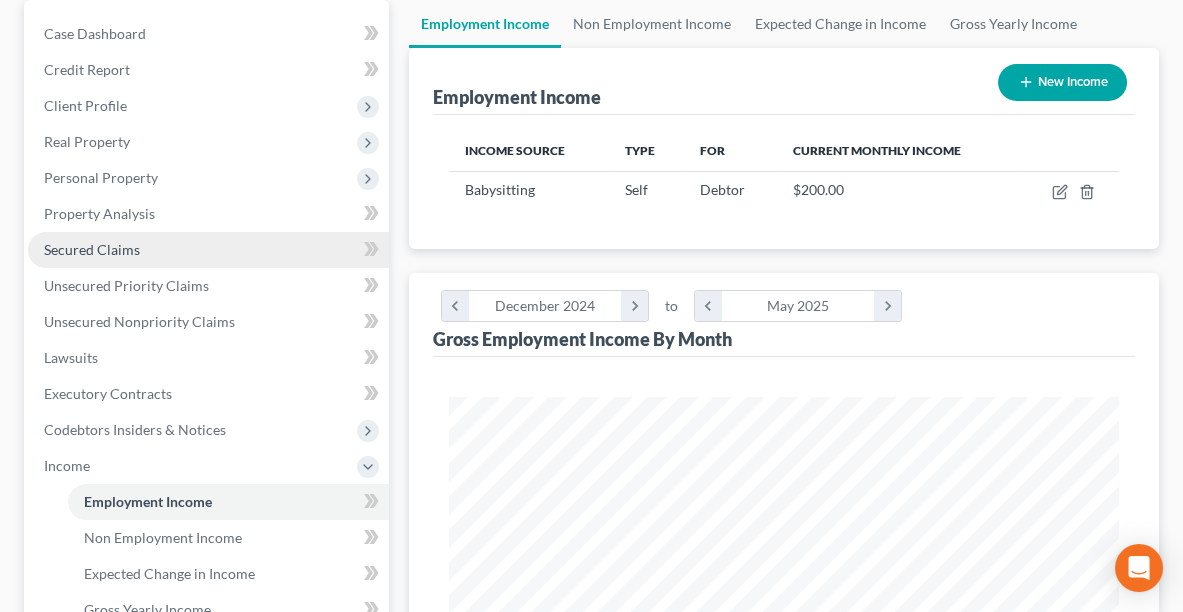 click on "Secured Claims" at bounding box center (208, 250) 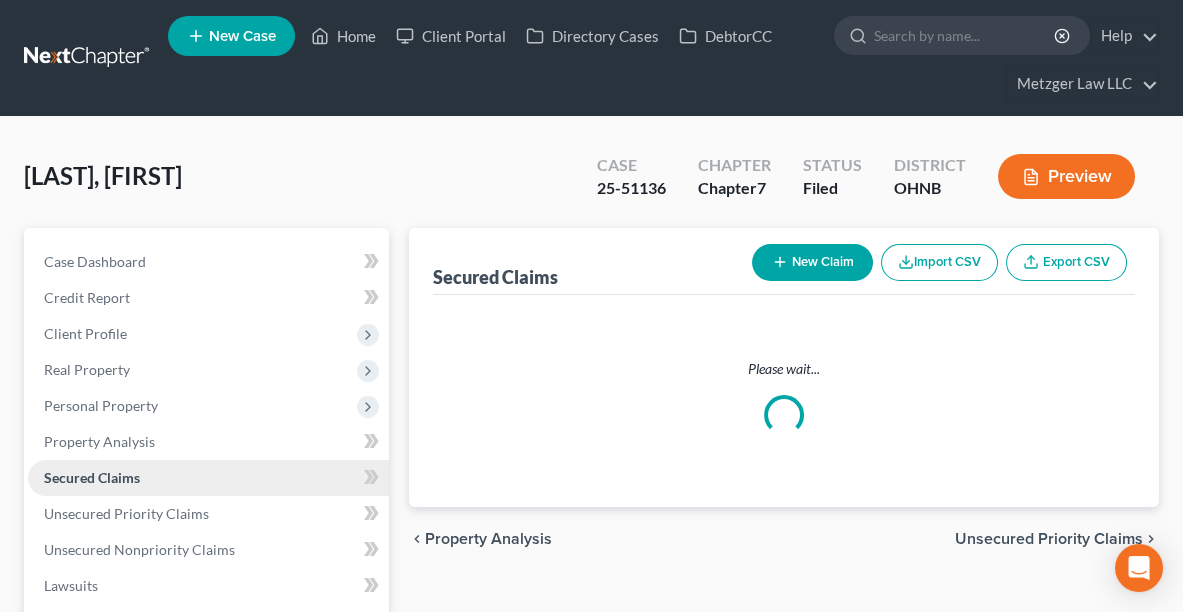 scroll, scrollTop: 0, scrollLeft: 0, axis: both 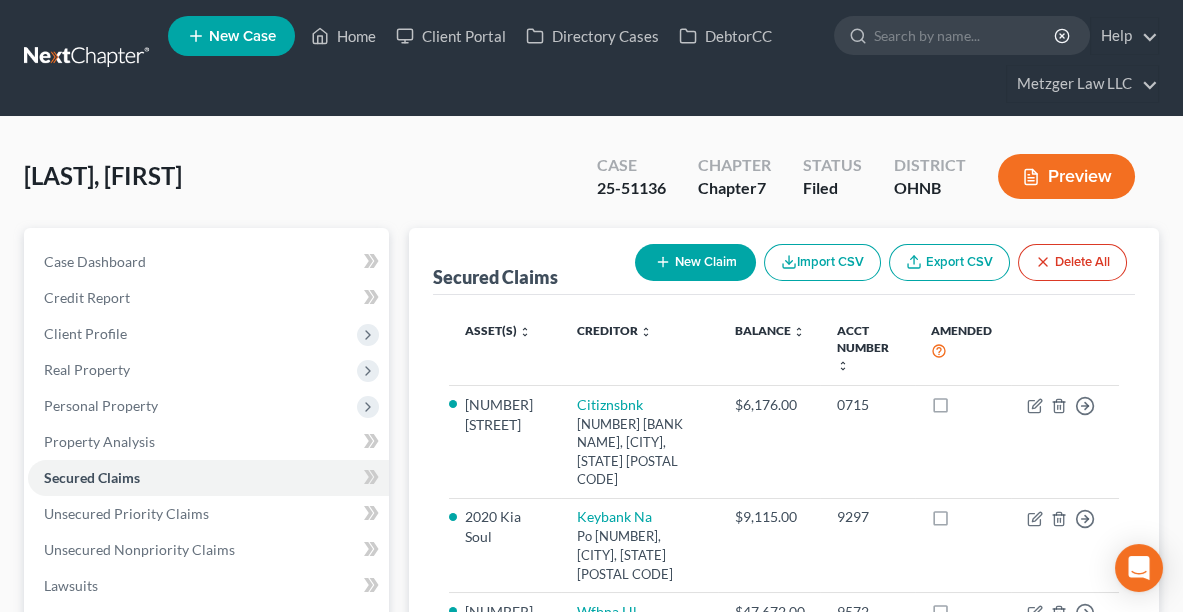 click on "New Case Home Client Portal Directory Cases DebtorCC - No Result - See all results Or Press Enter... Help Help Center Webinars Training Videos What's new Metzger Law LLC Metzger Law LLC [EMAIL] My Account Settings Plan + Billing Account Add-Ons Upgrade to Whoa Log out" at bounding box center (663, 58) 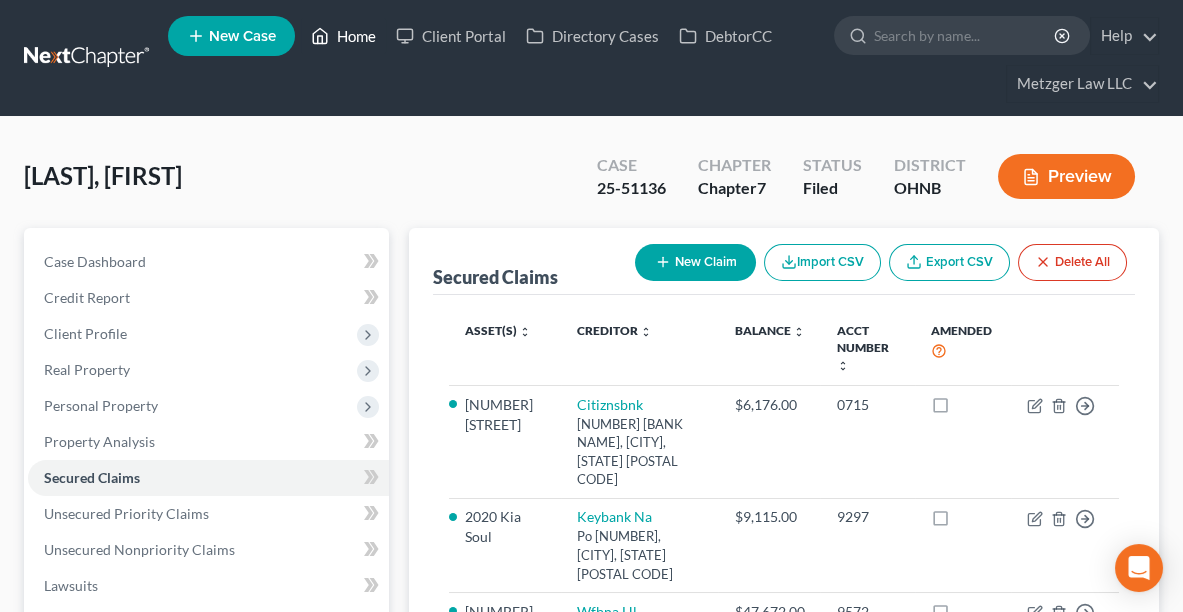 click on "Home" at bounding box center (343, 36) 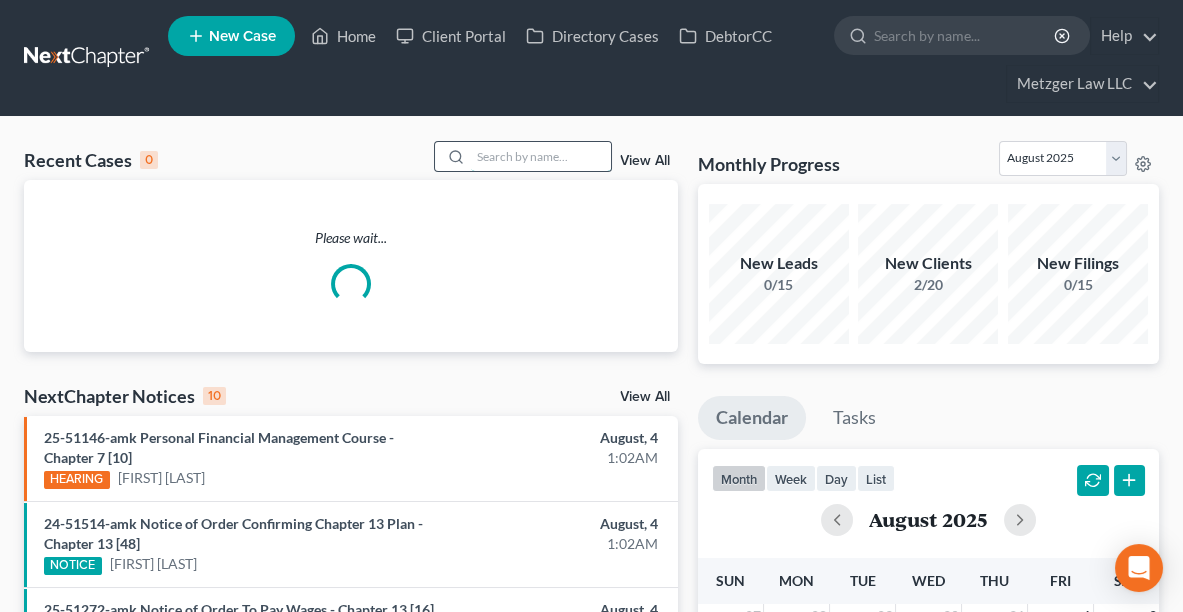 click at bounding box center [541, 156] 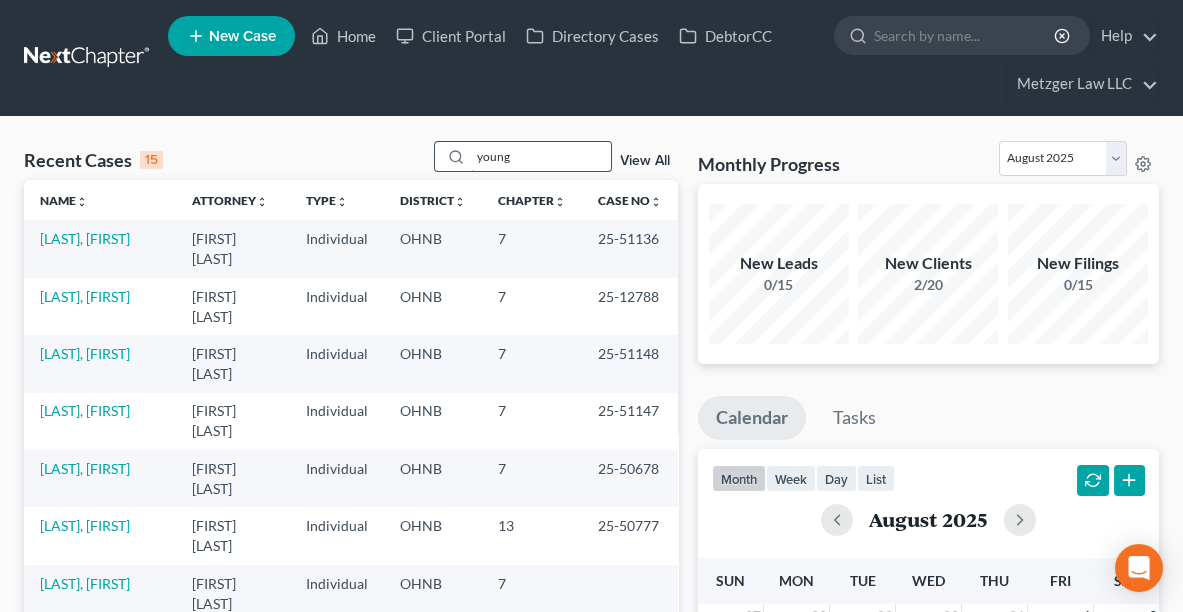 type on "young" 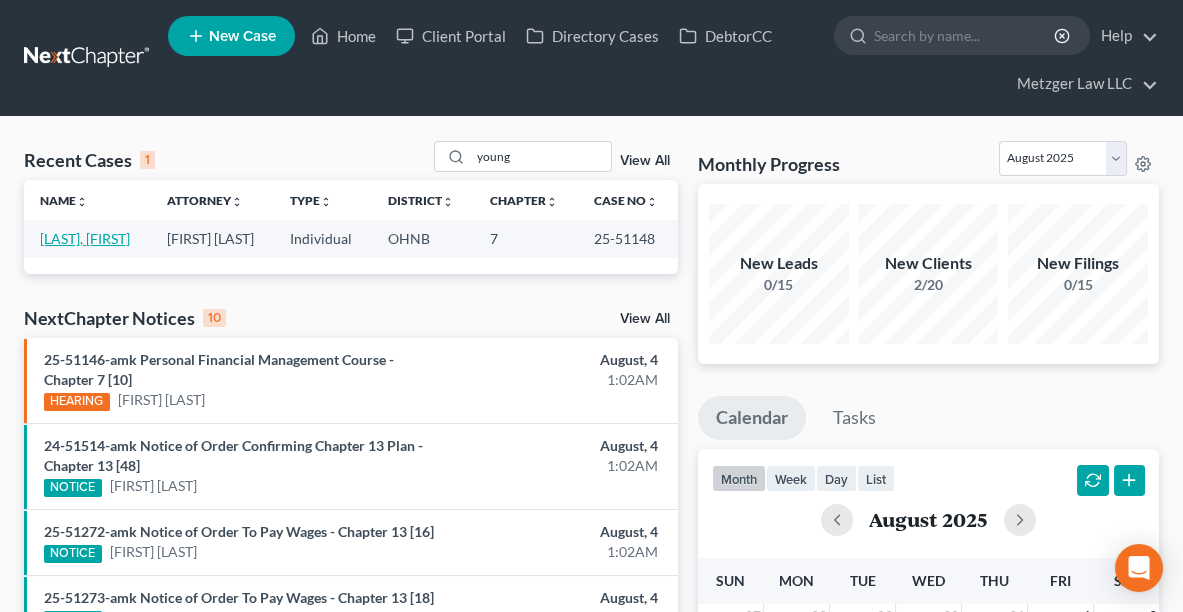 click on "[LAST], [FIRST]" at bounding box center (85, 238) 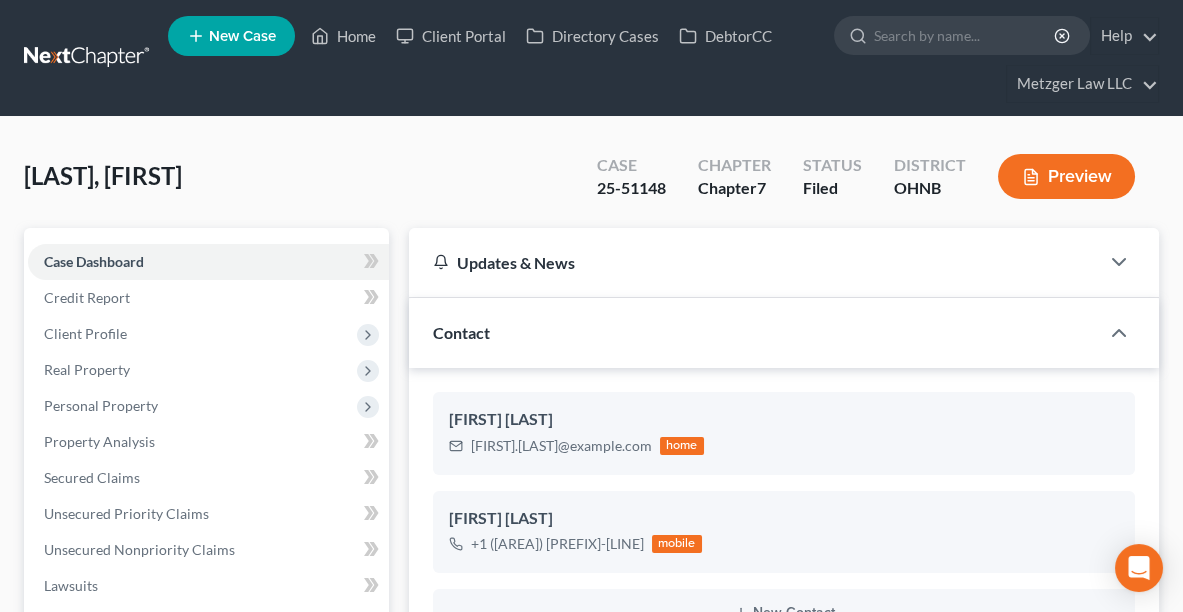 scroll, scrollTop: 485, scrollLeft: 0, axis: vertical 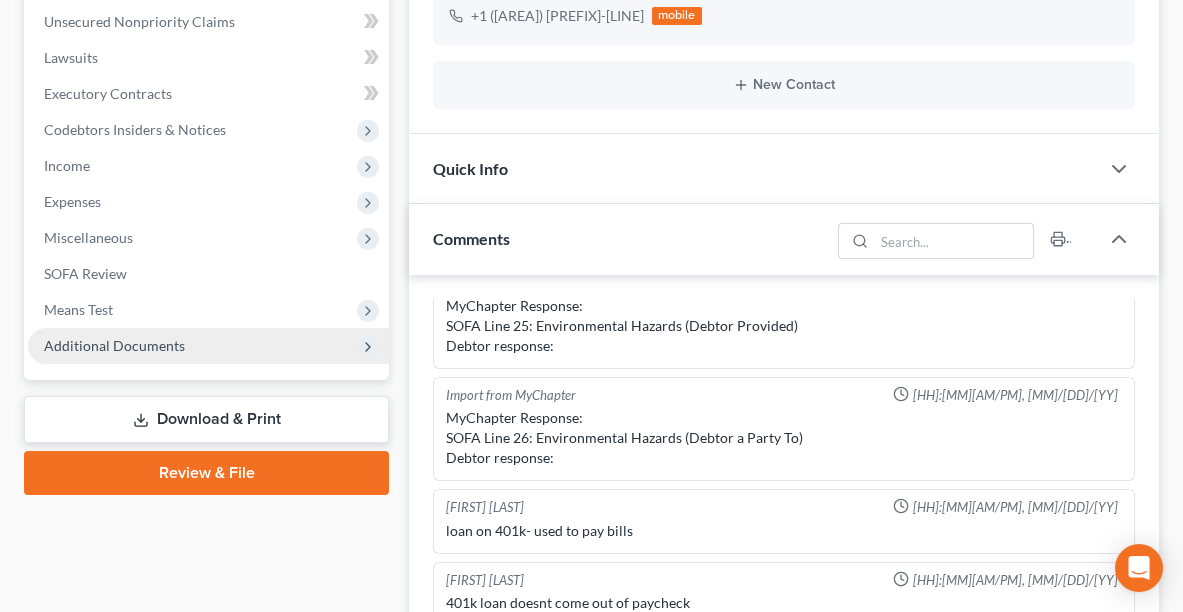 click on "Additional Documents" at bounding box center [114, 345] 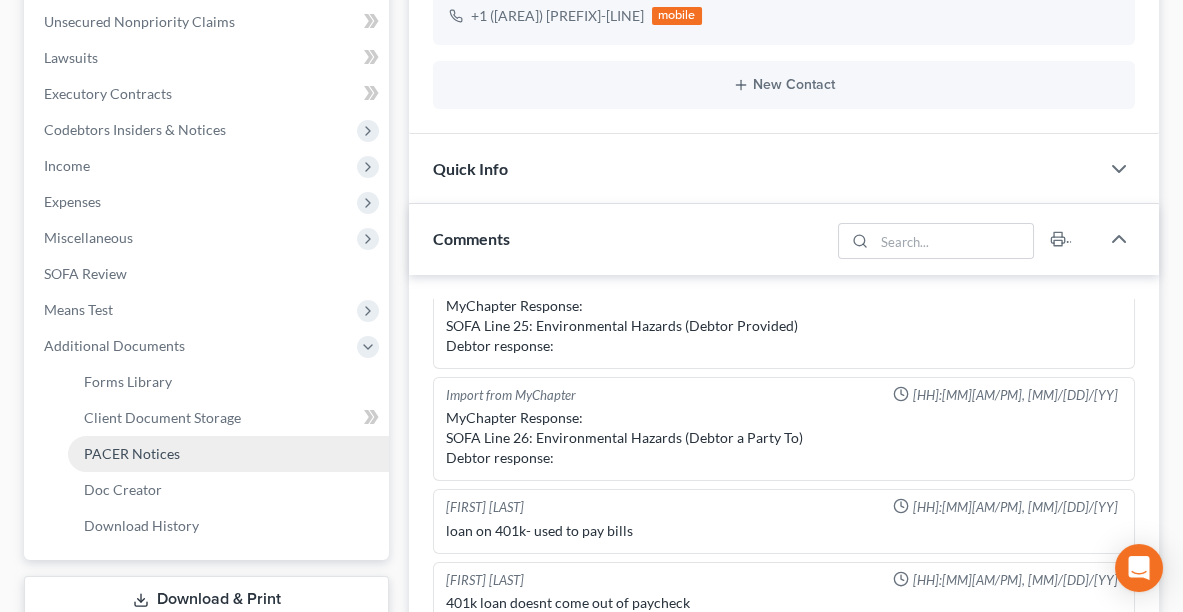 click on "PACER Notices" at bounding box center [132, 453] 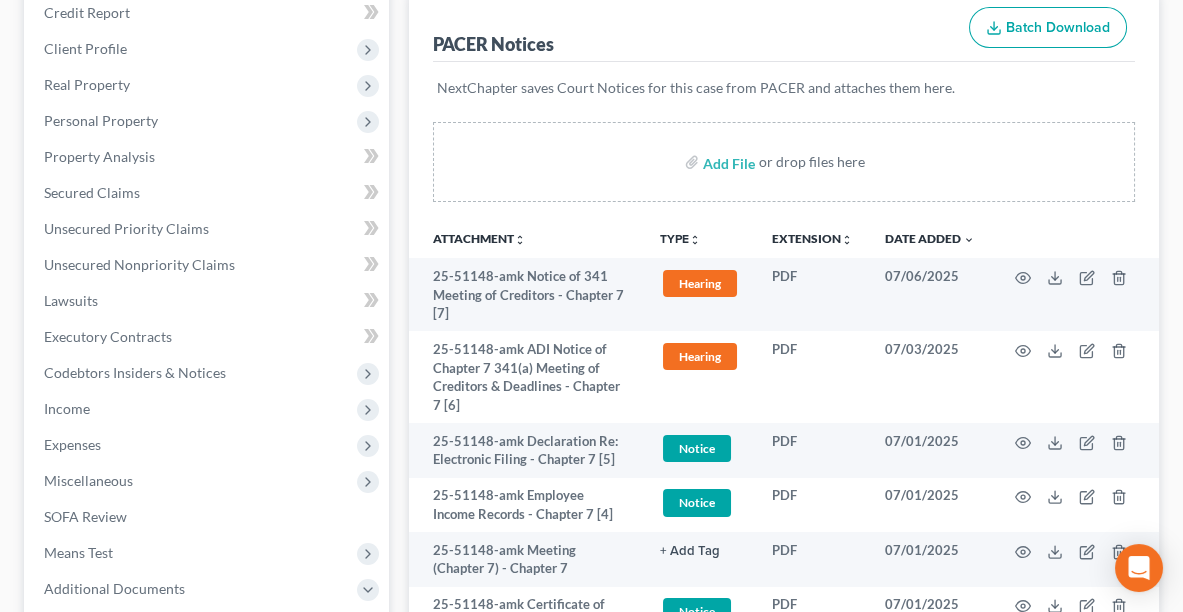 scroll, scrollTop: 0, scrollLeft: 0, axis: both 